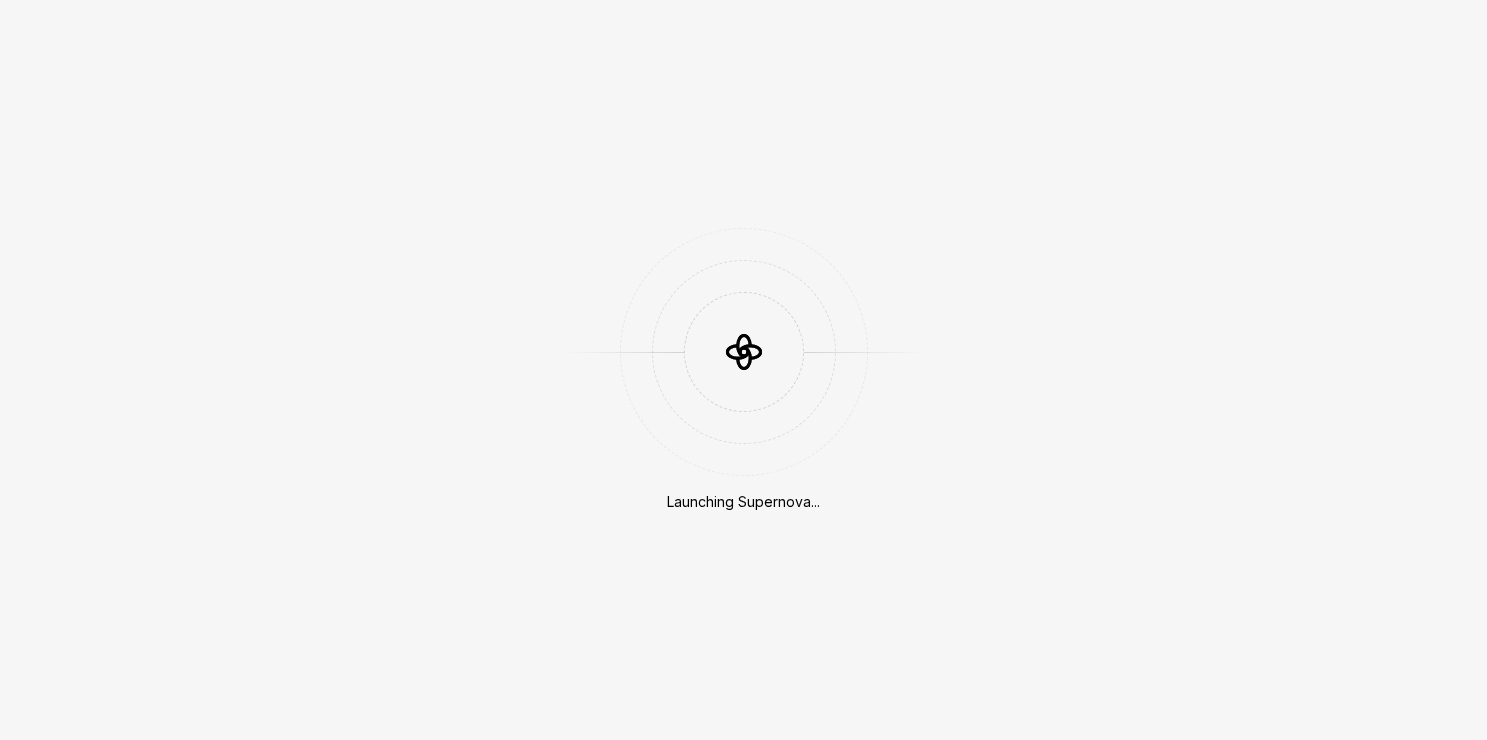 scroll, scrollTop: 0, scrollLeft: 0, axis: both 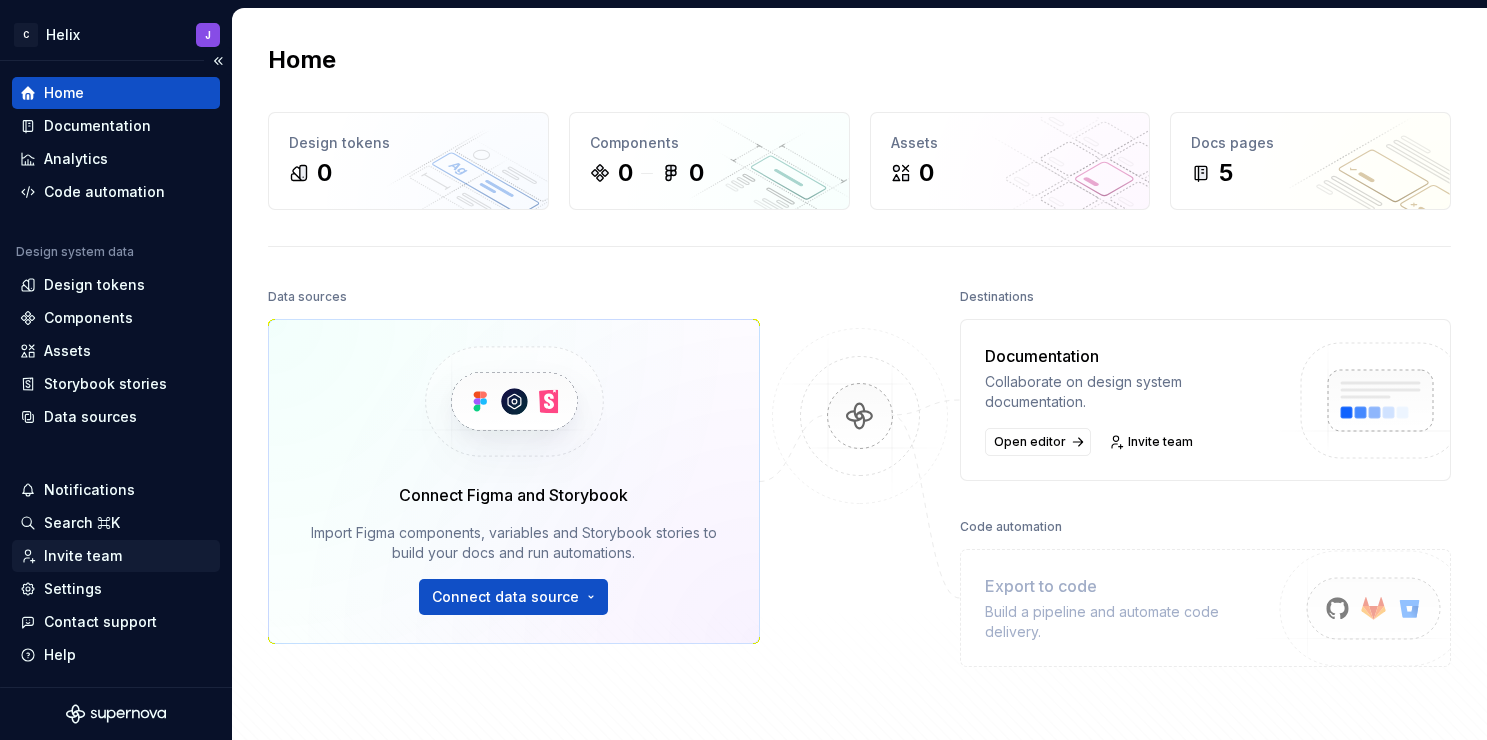 click on "Invite team" at bounding box center (83, 556) 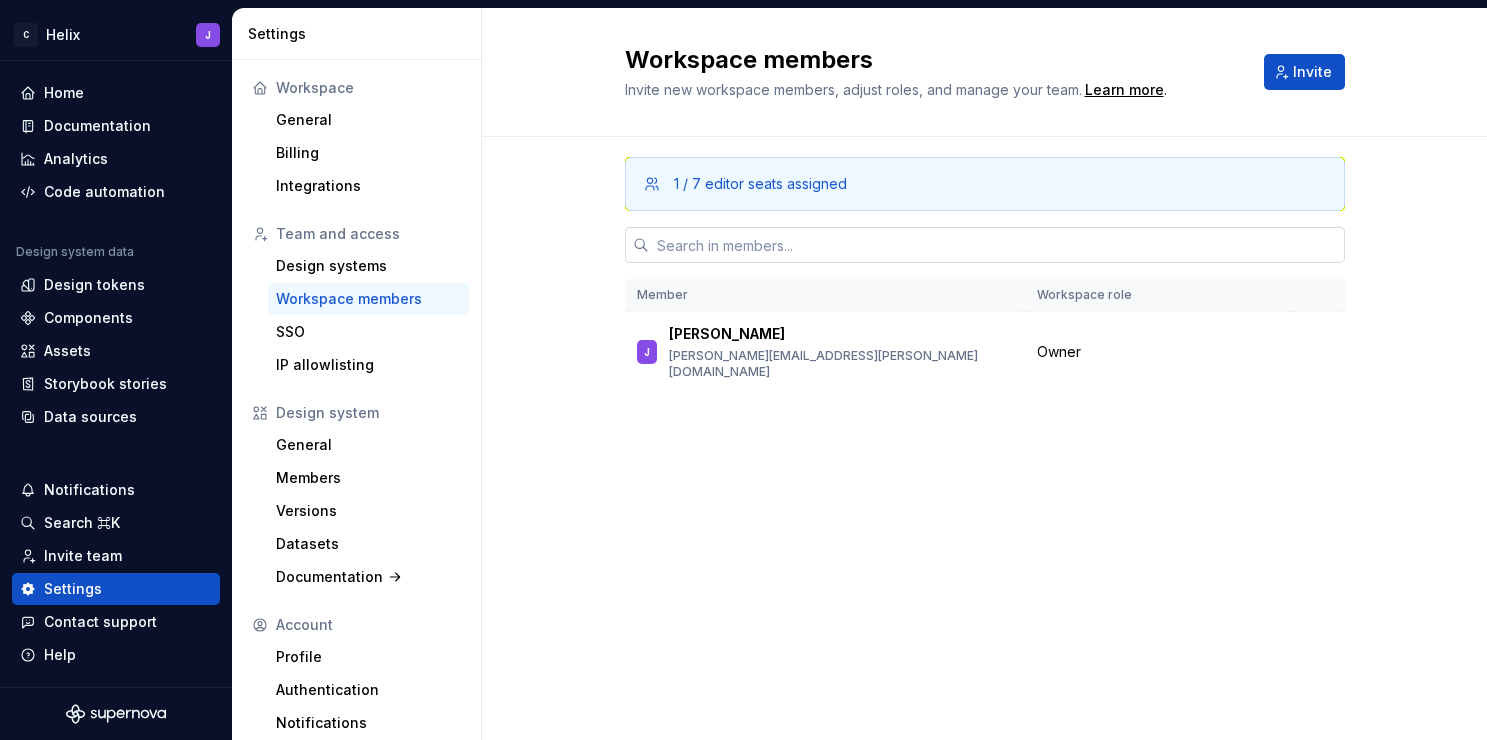 click at bounding box center [997, 245] 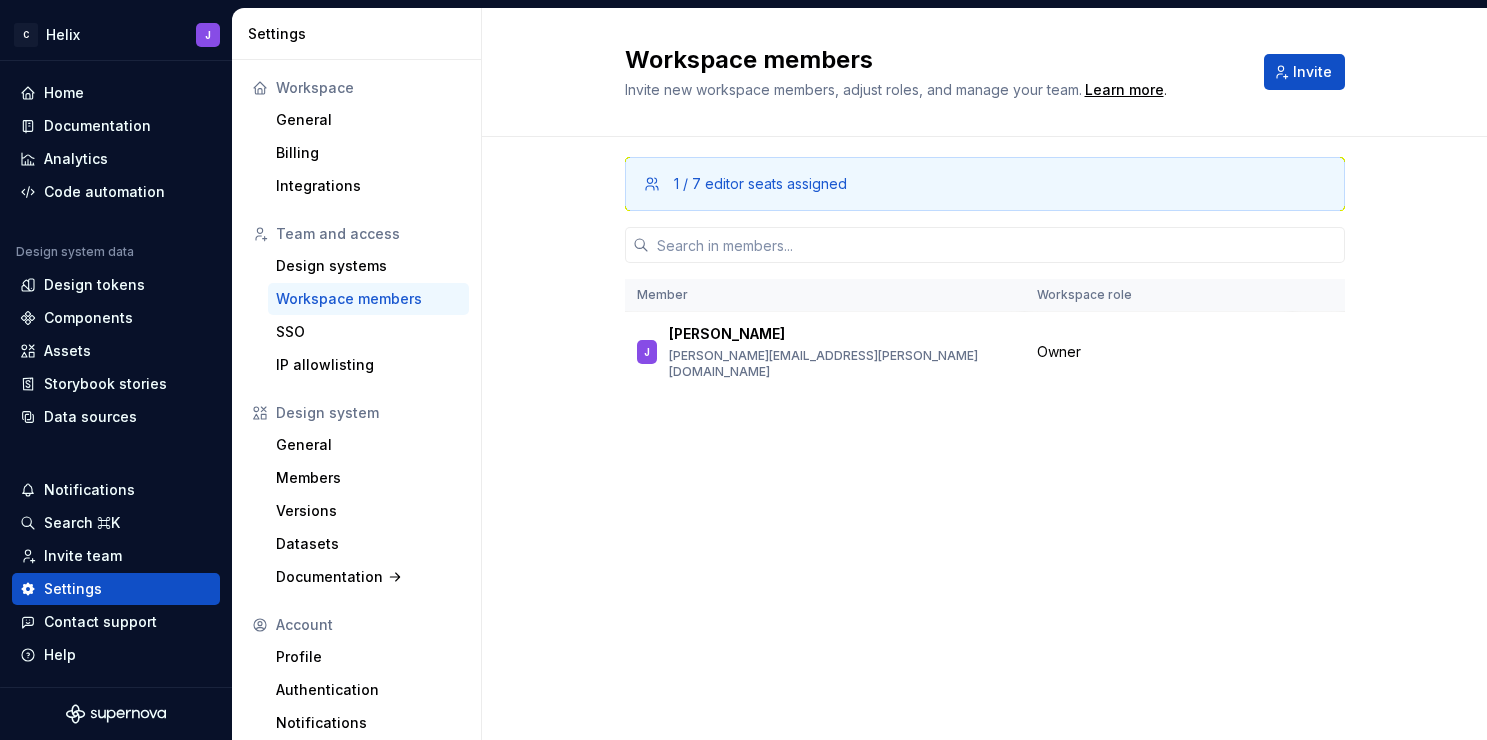click on "Workspace members Invite new workspace members, adjust roles, and manage your team.   Learn more . Invite 1 / 7 editor seats assigned Member Workspace role [PERSON_NAME] [PERSON_NAME][EMAIL_ADDRESS][PERSON_NAME][DOMAIN_NAME] Owner" at bounding box center (984, 374) 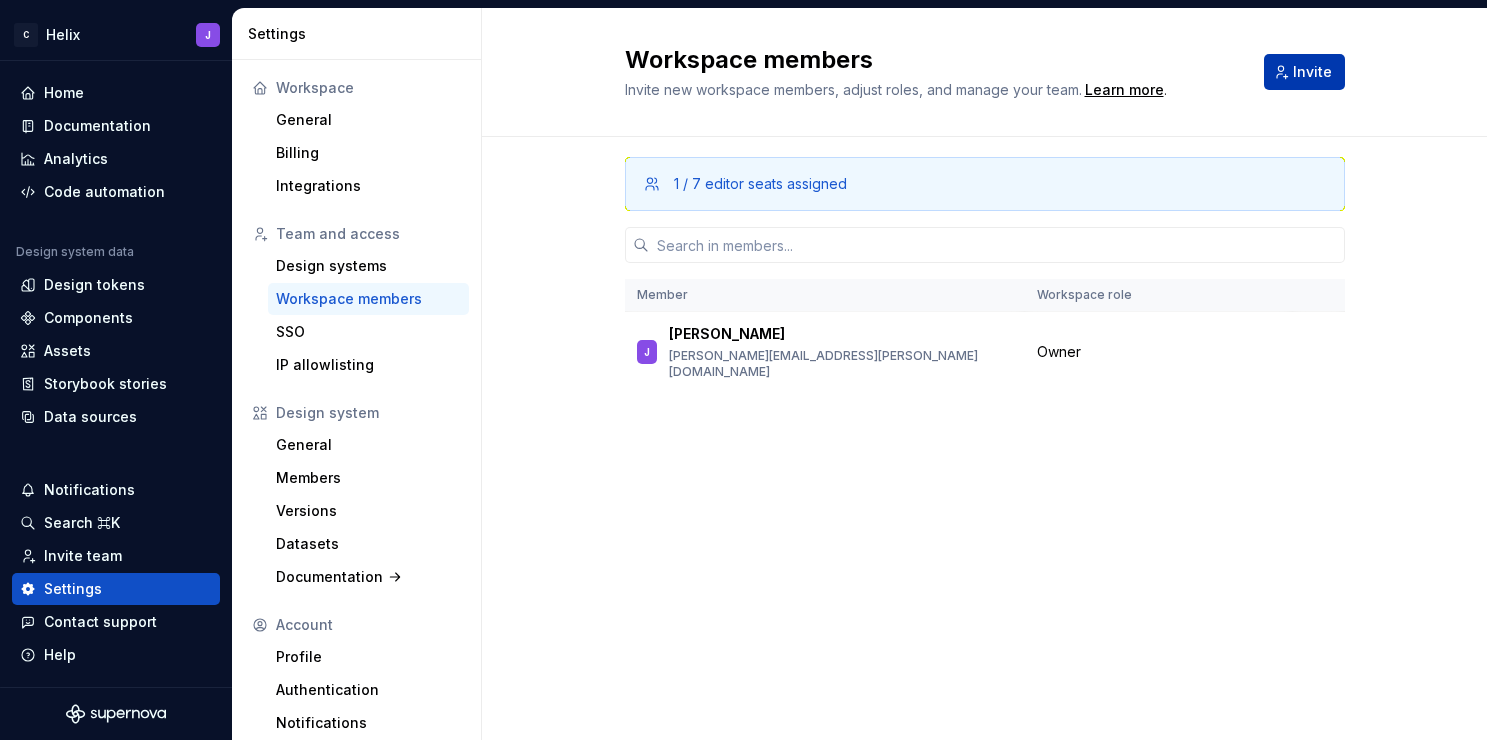 click on "Invite" at bounding box center [1312, 72] 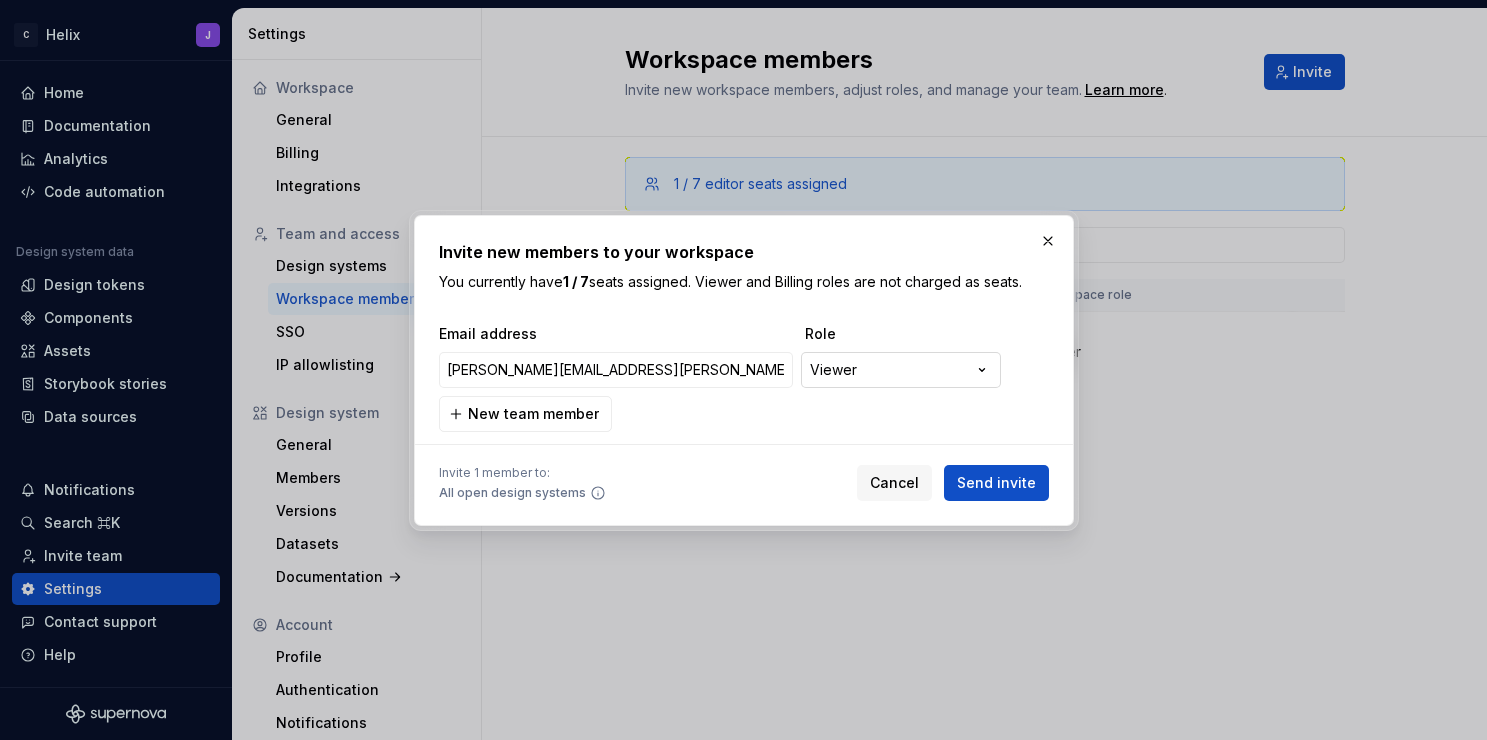type on "[PERSON_NAME][EMAIL_ADDRESS][PERSON_NAME][DOMAIN_NAME]" 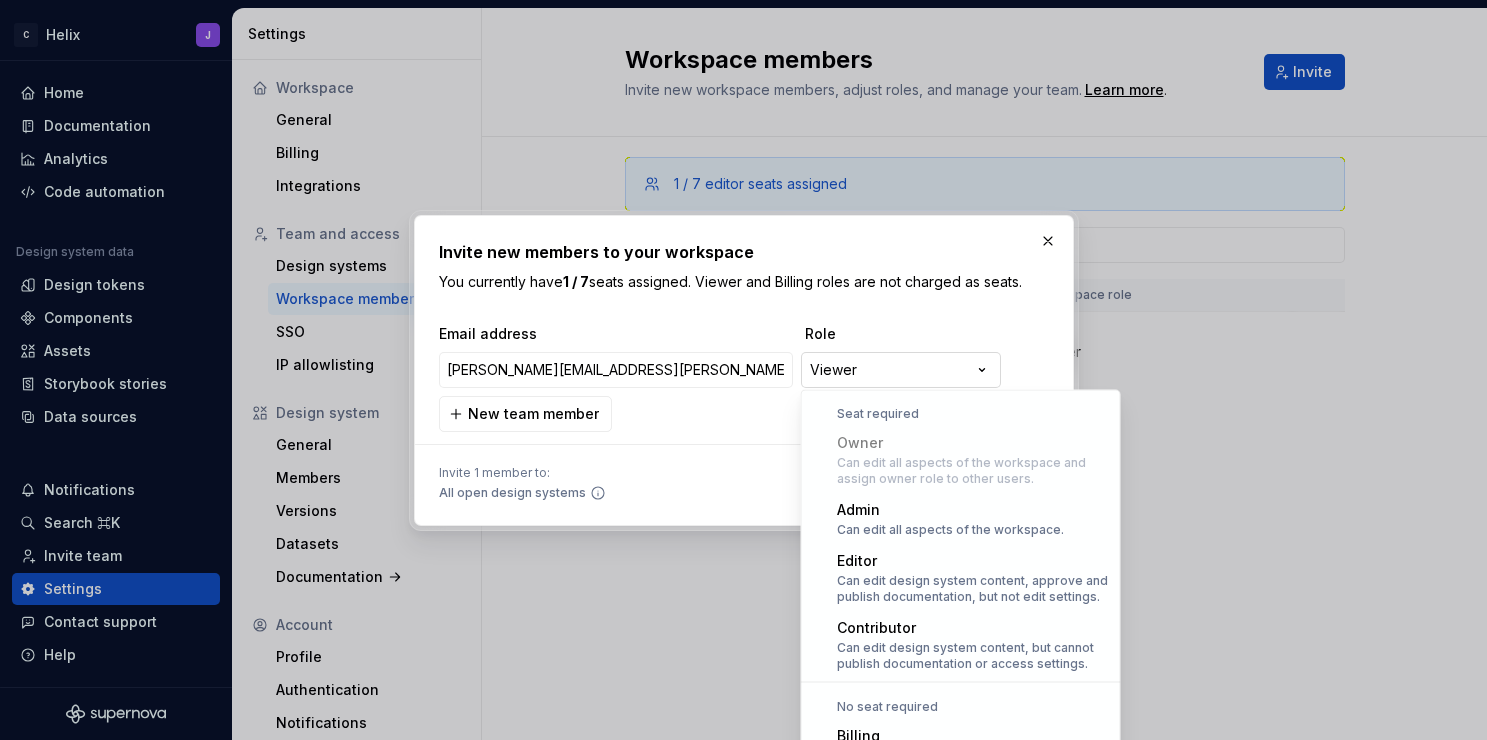 click on "**********" at bounding box center [743, 370] 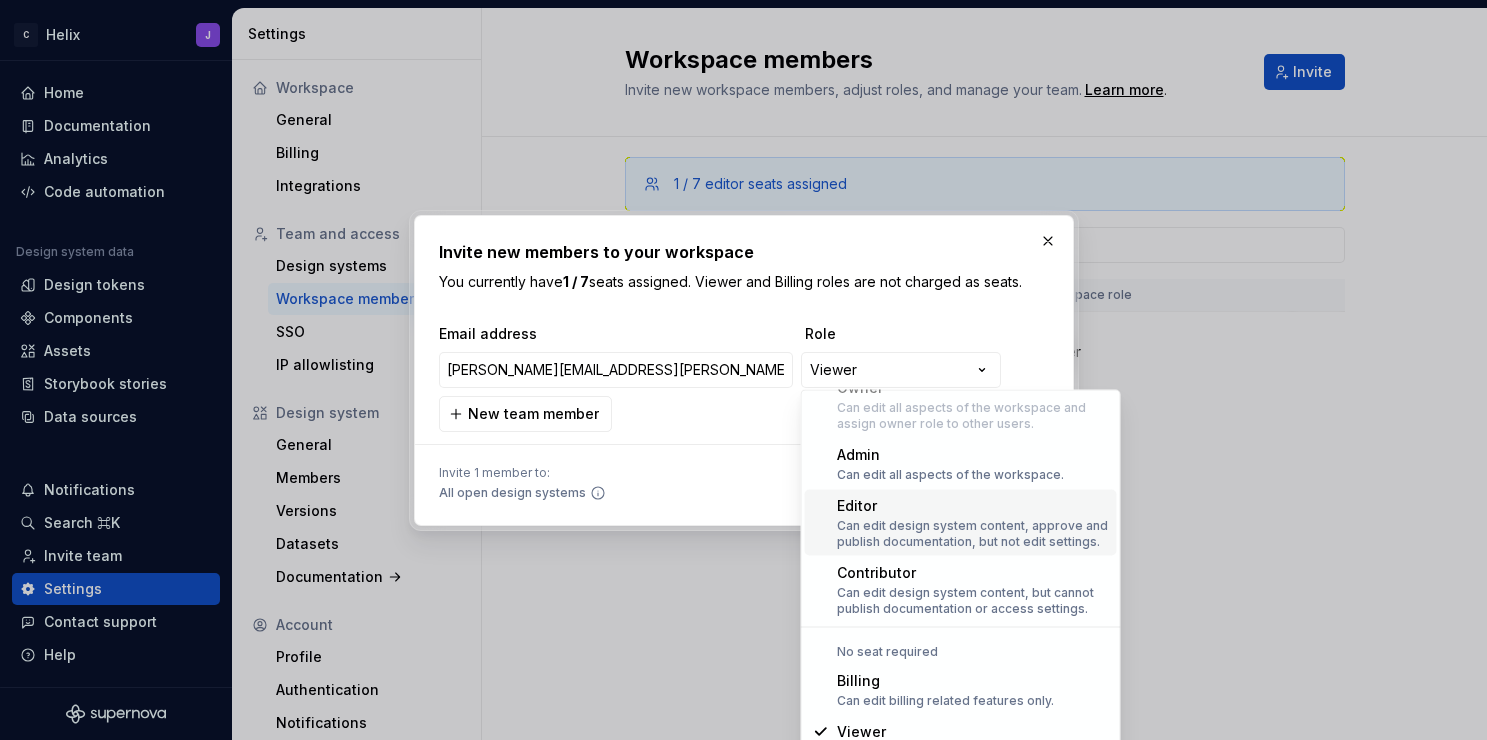 scroll, scrollTop: 0, scrollLeft: 0, axis: both 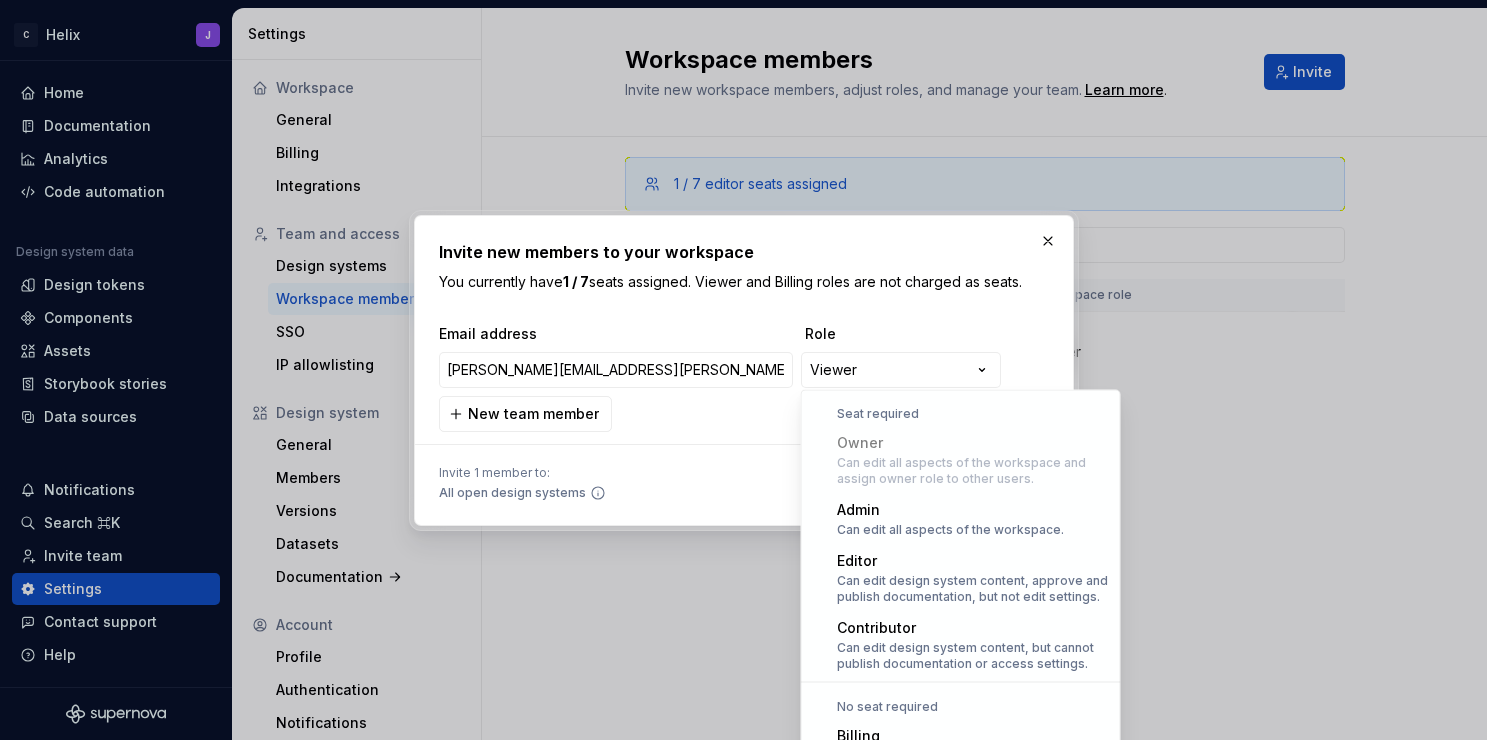 select on "*****" 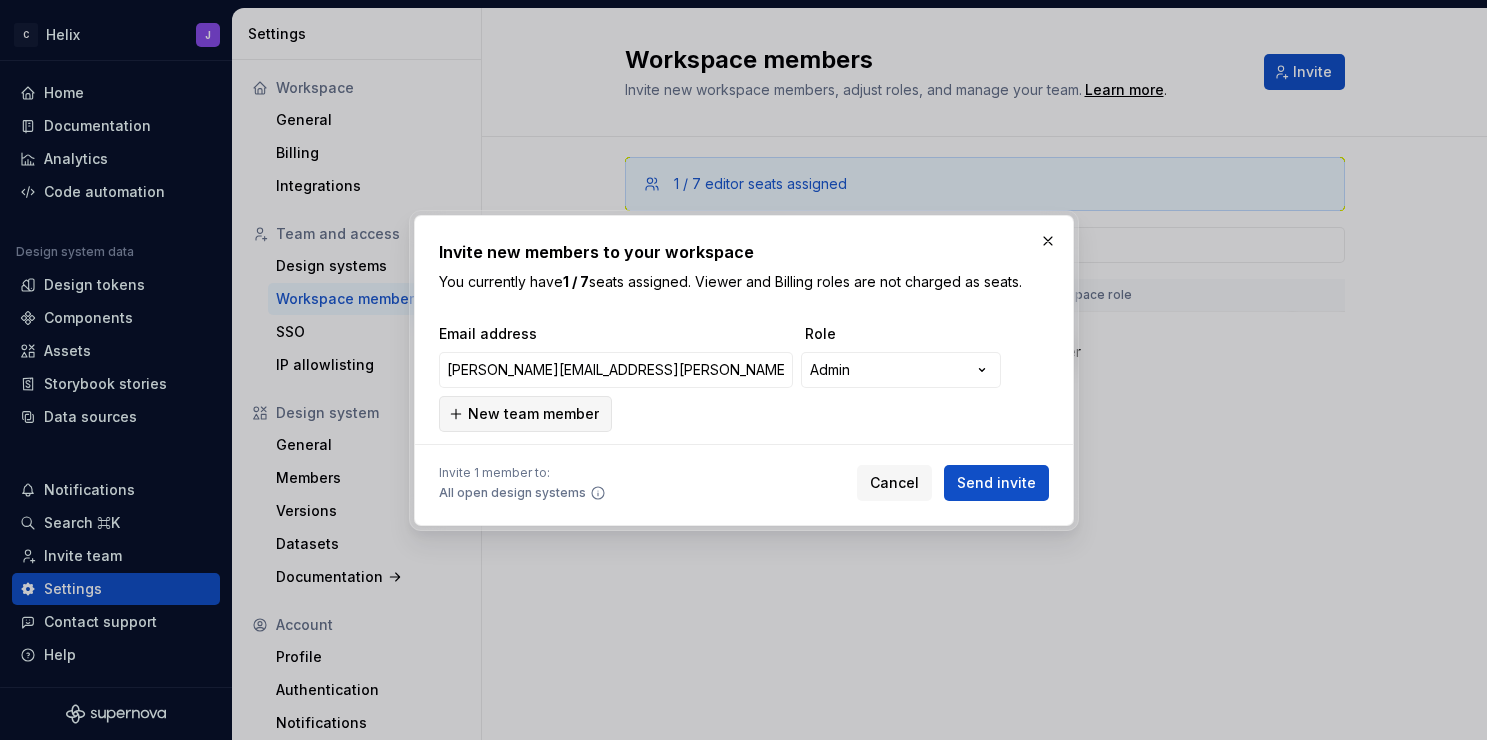 click on "New team member" at bounding box center (533, 414) 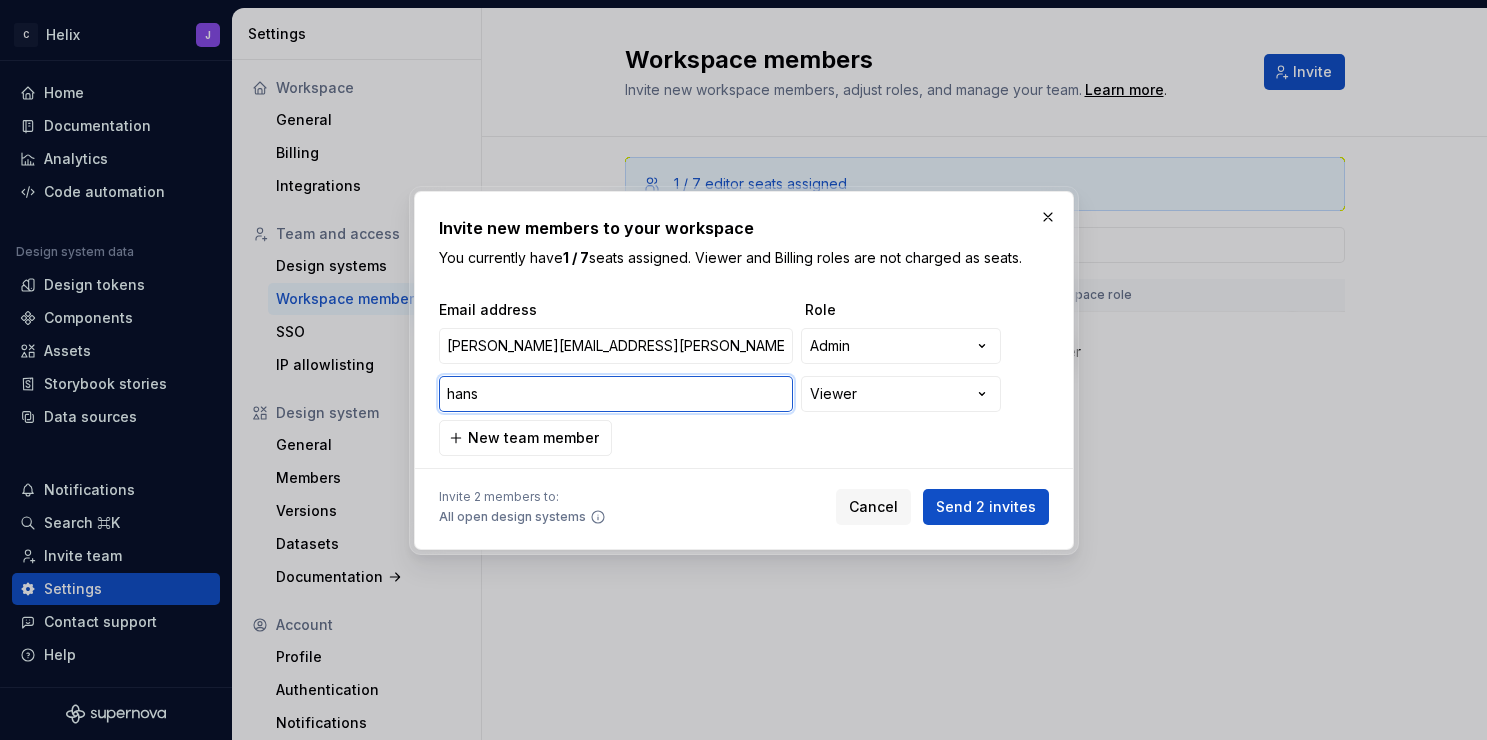 paste on "[PERSON_NAME][EMAIL_ADDRESS][DOMAIN_NAME]" 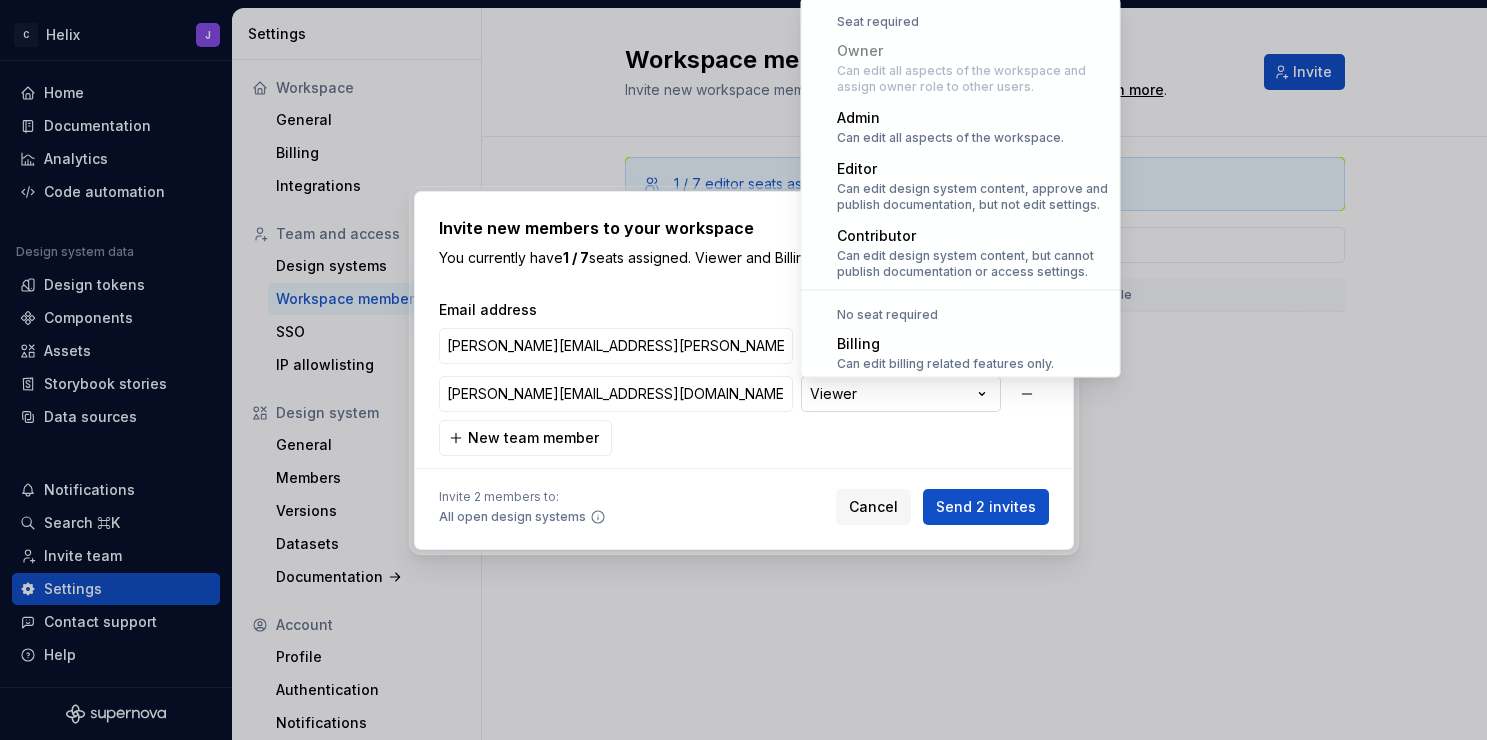 click on "**********" at bounding box center (743, 370) 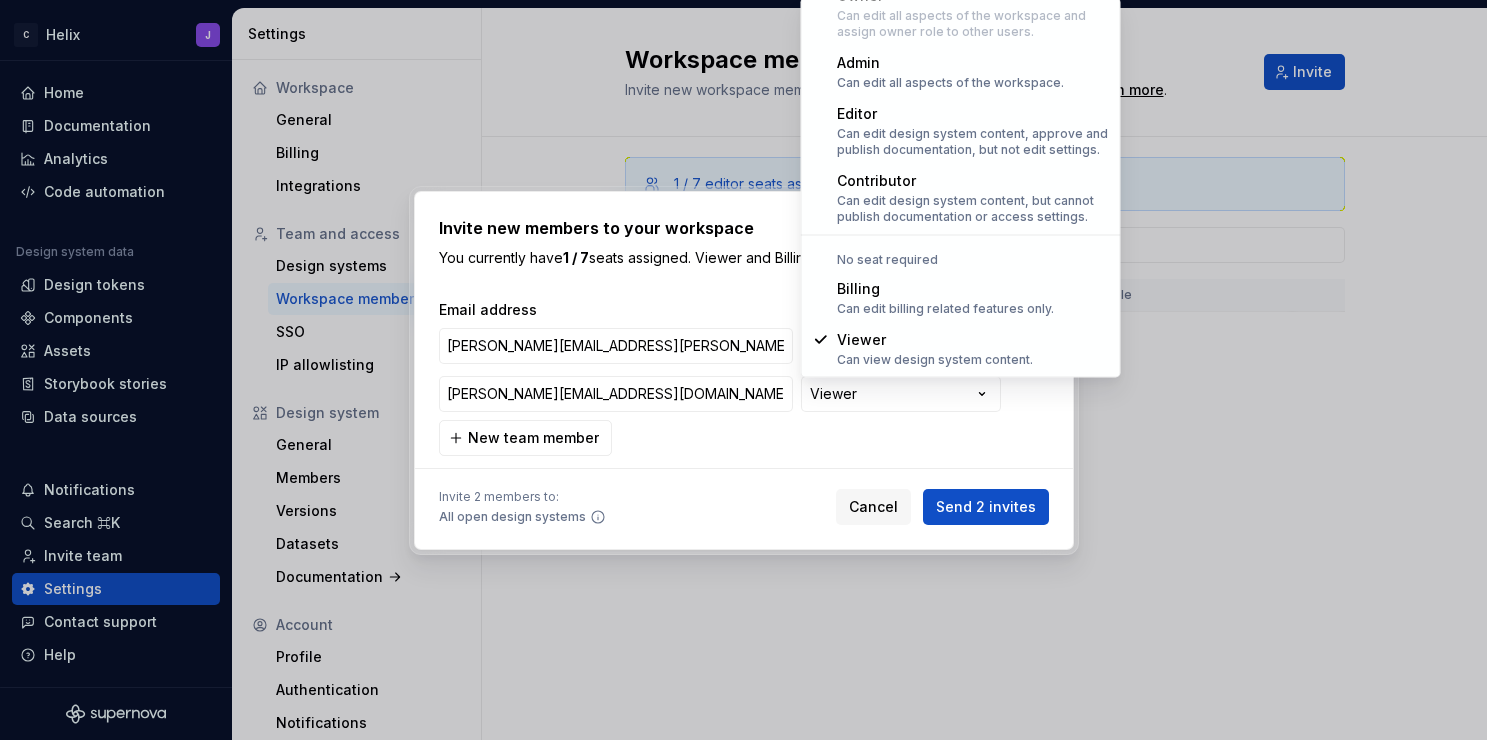 select on "*****" 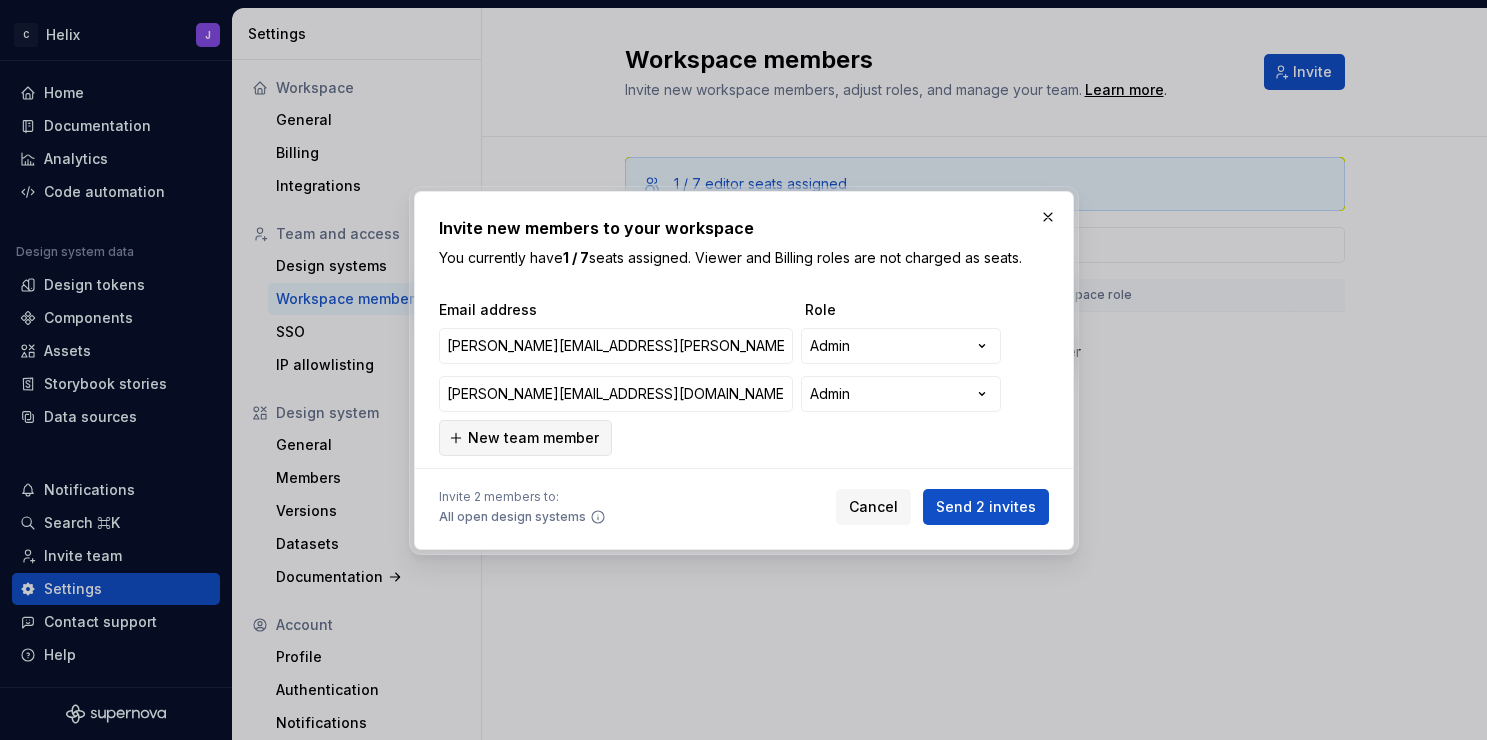click on "New team member" at bounding box center (533, 438) 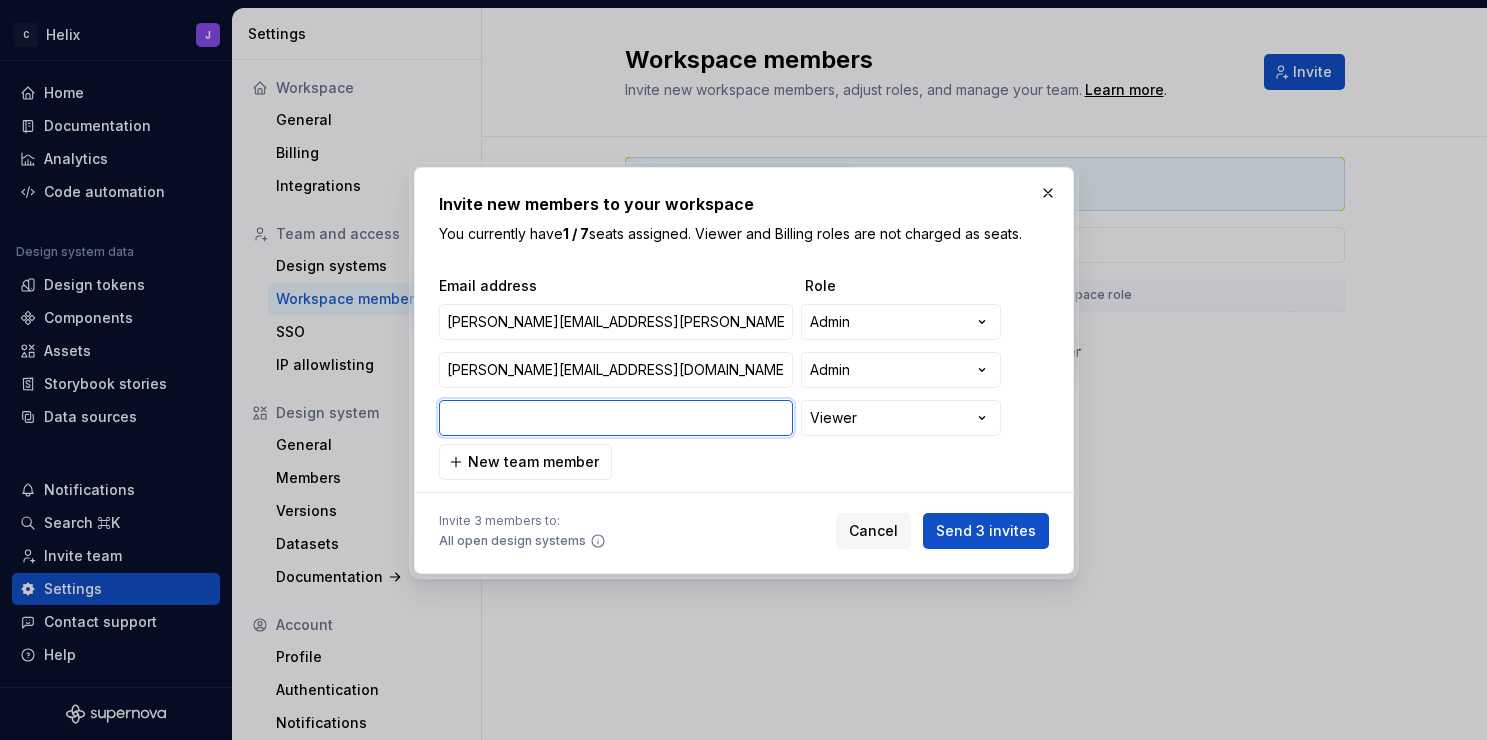 paste on "[PERSON_NAME][EMAIL_ADDRESS][PERSON_NAME][DOMAIN_NAME]" 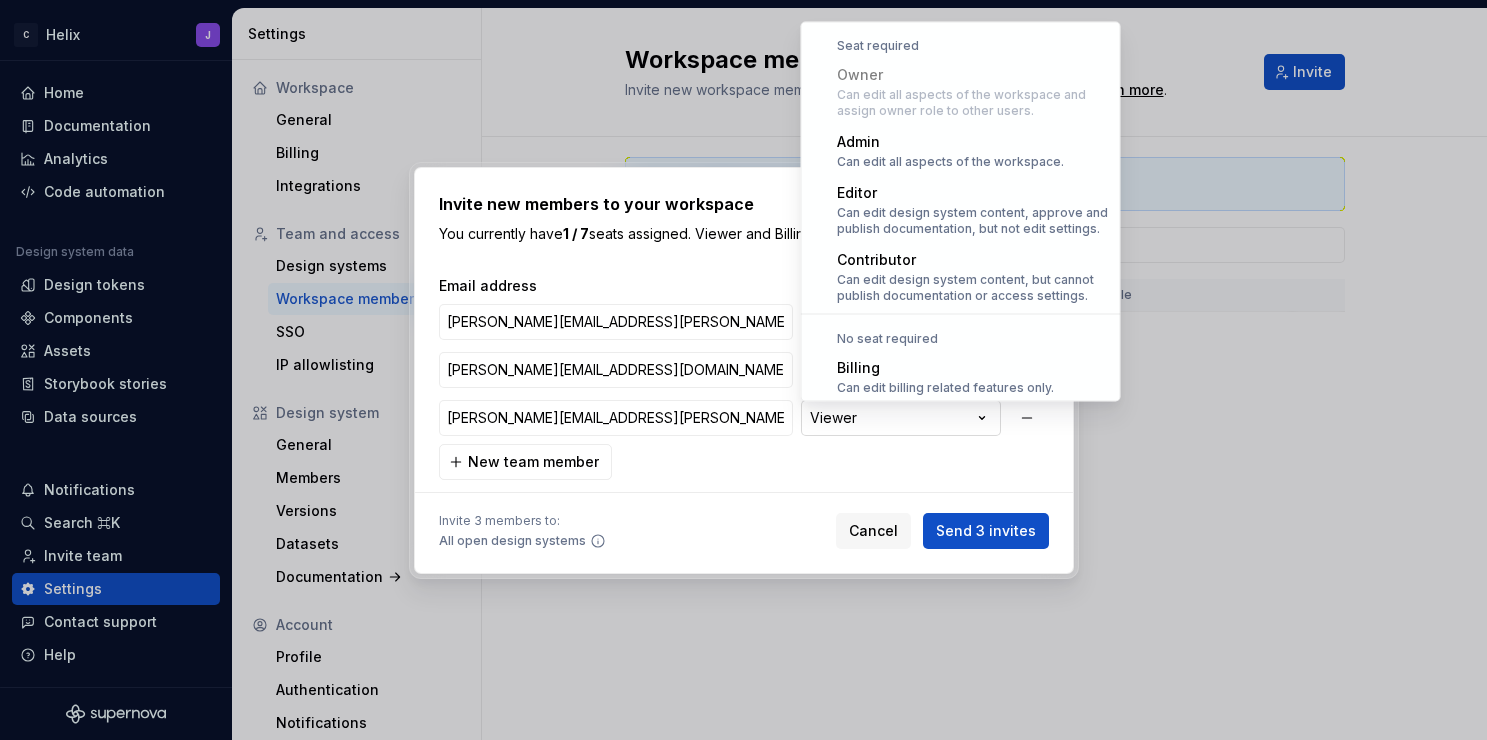 click on "**********" at bounding box center [743, 370] 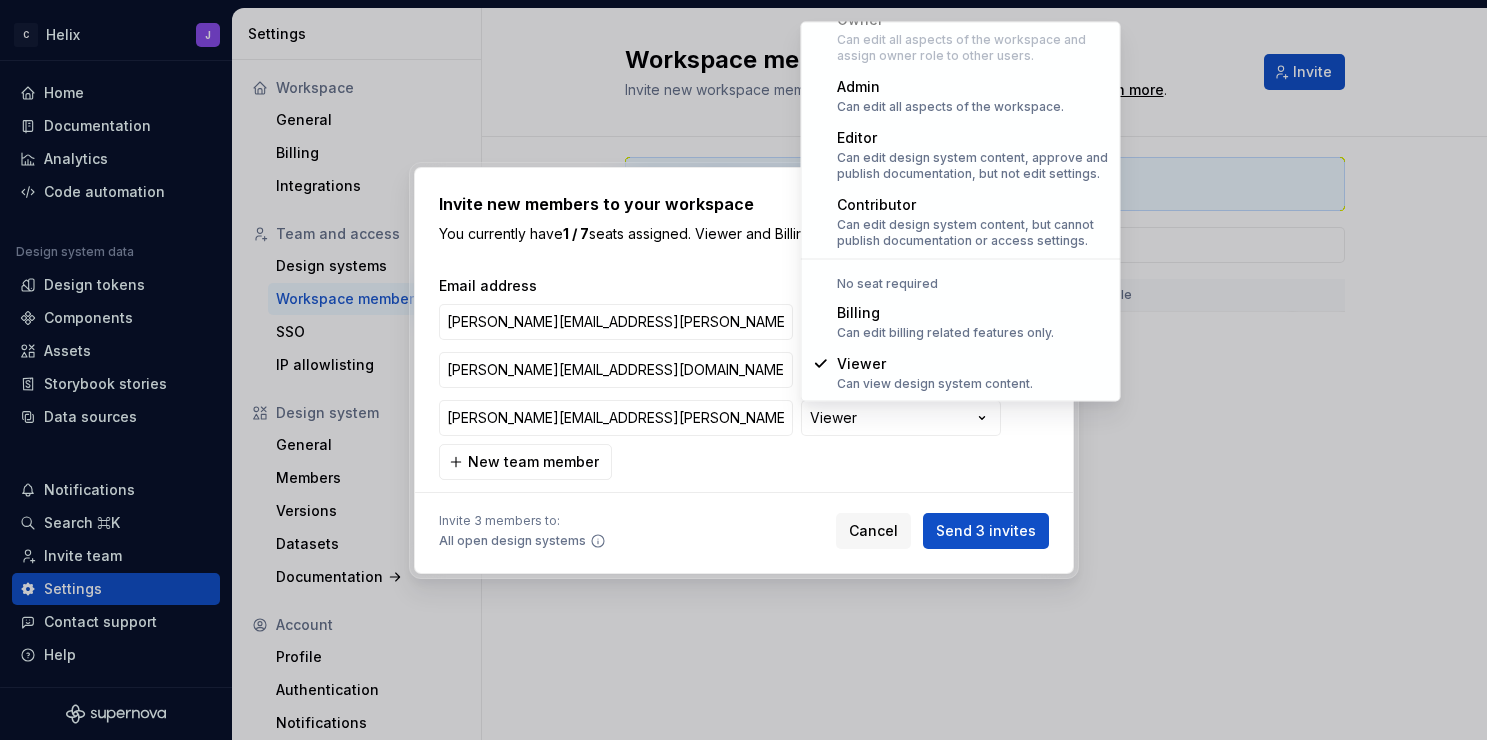 select on "*******" 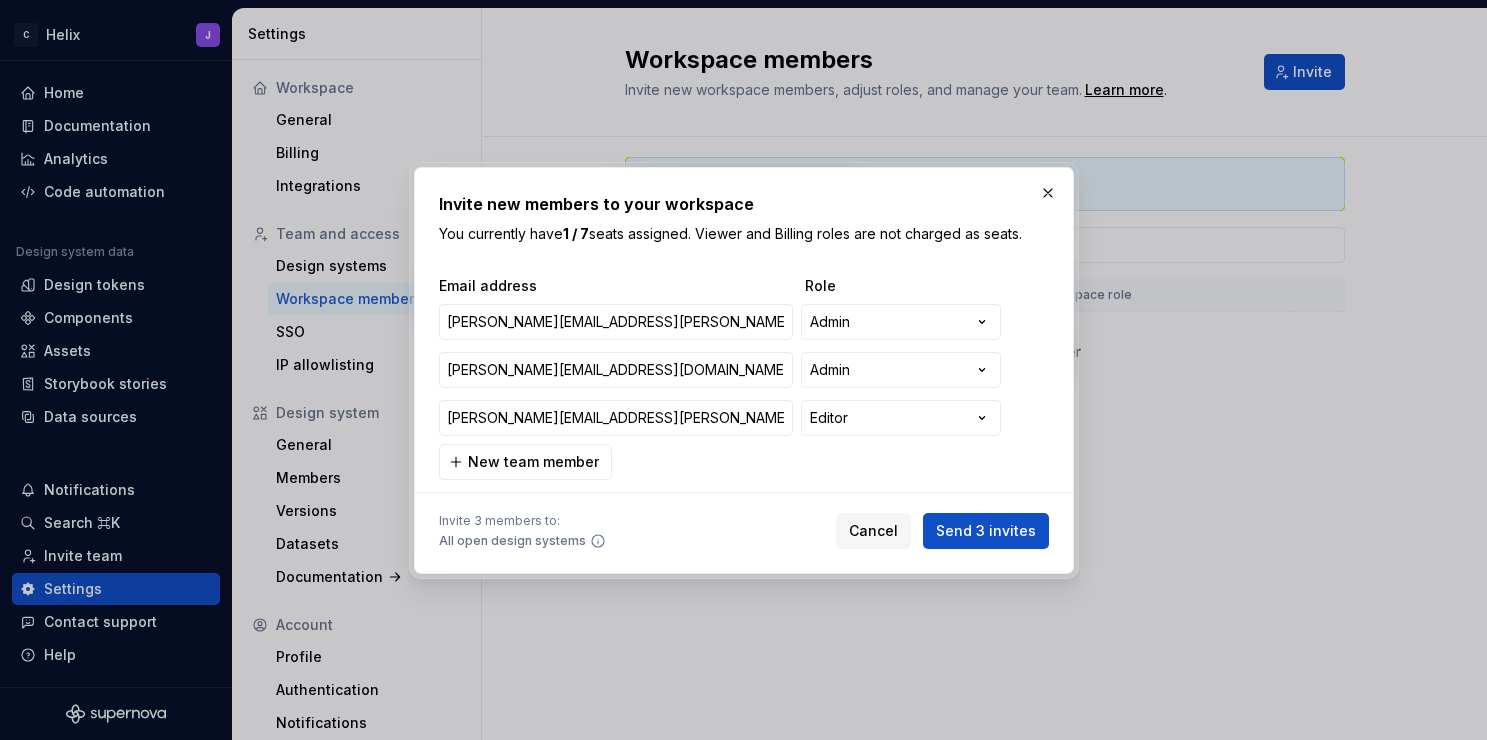 type 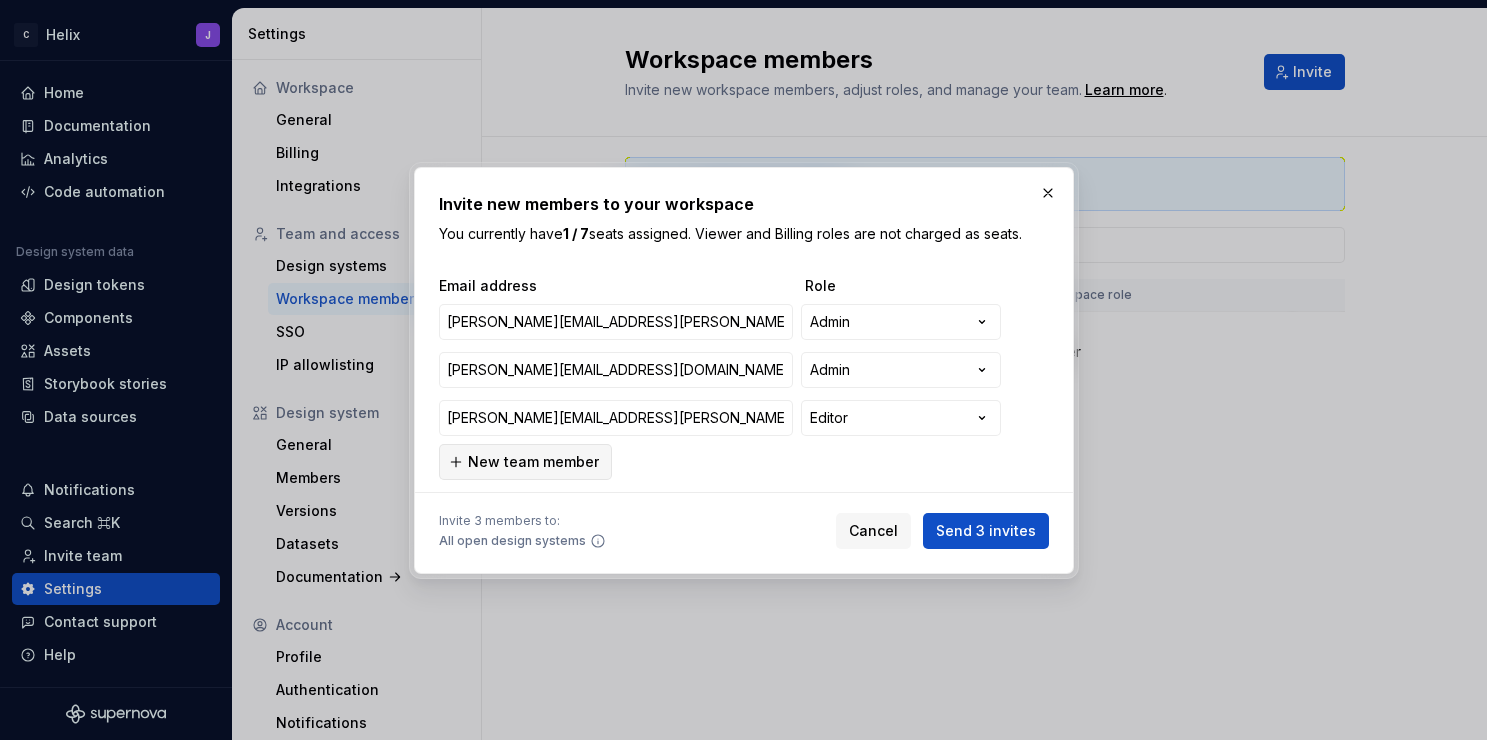 click on "New team member" at bounding box center [533, 462] 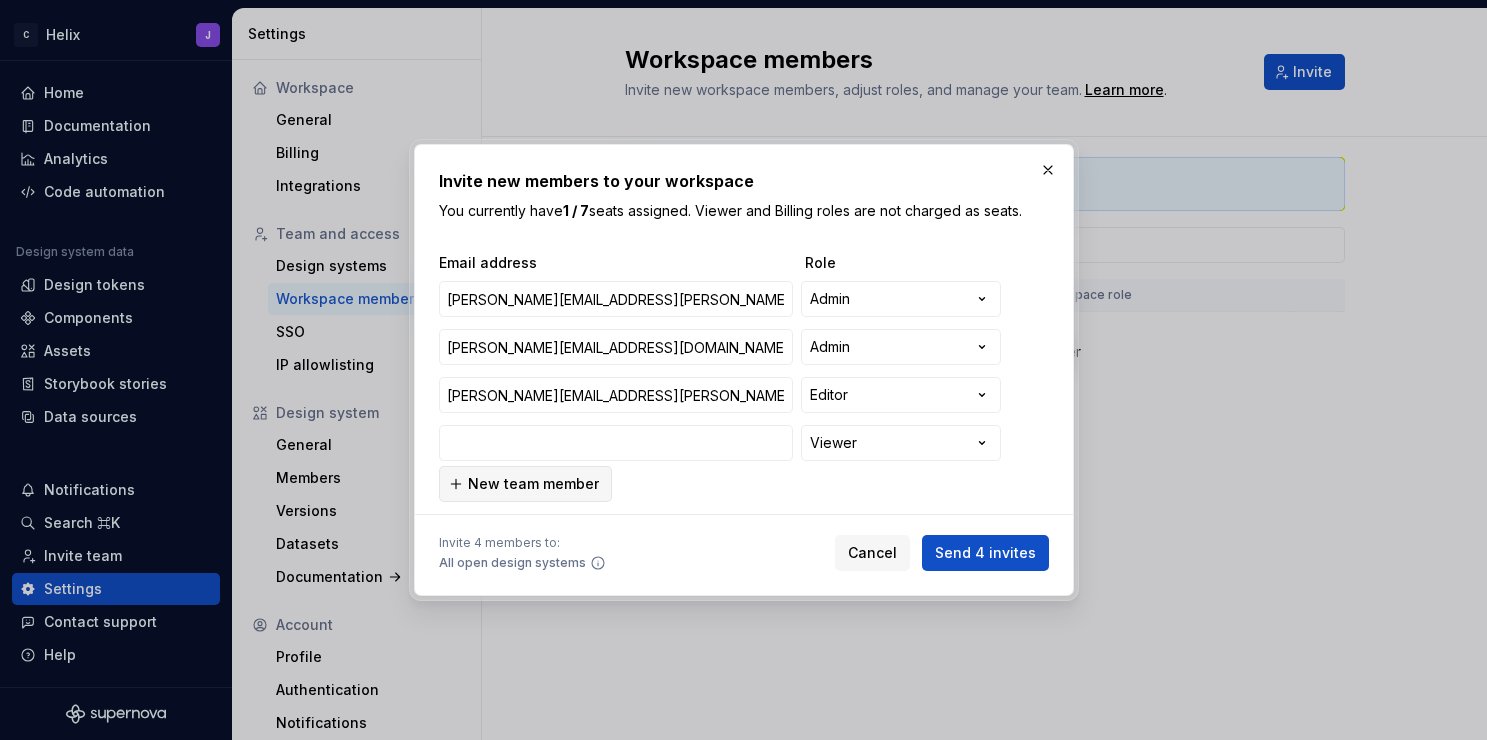 type on "[EMAIL_ADDRESS][DOMAIN_NAME]" 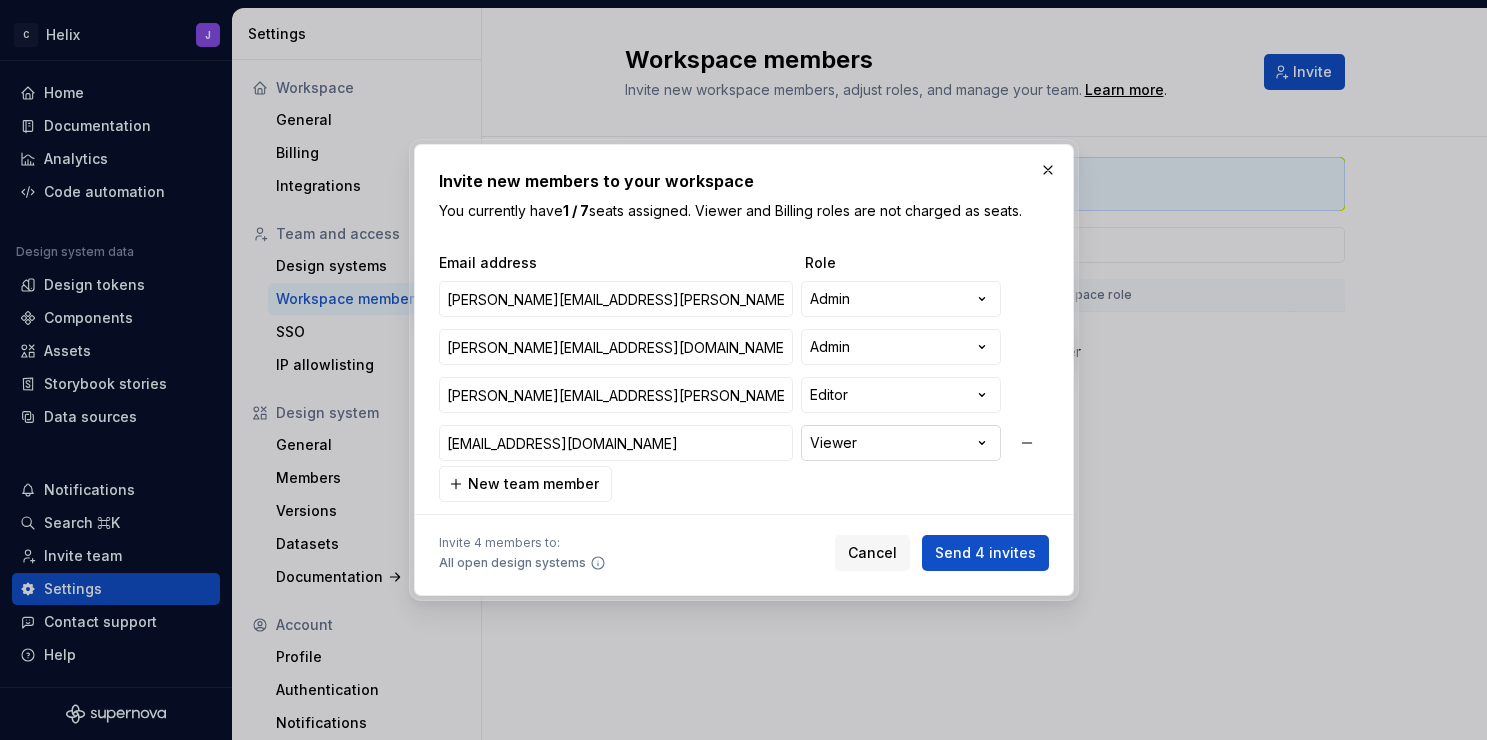 click on "**********" at bounding box center [743, 370] 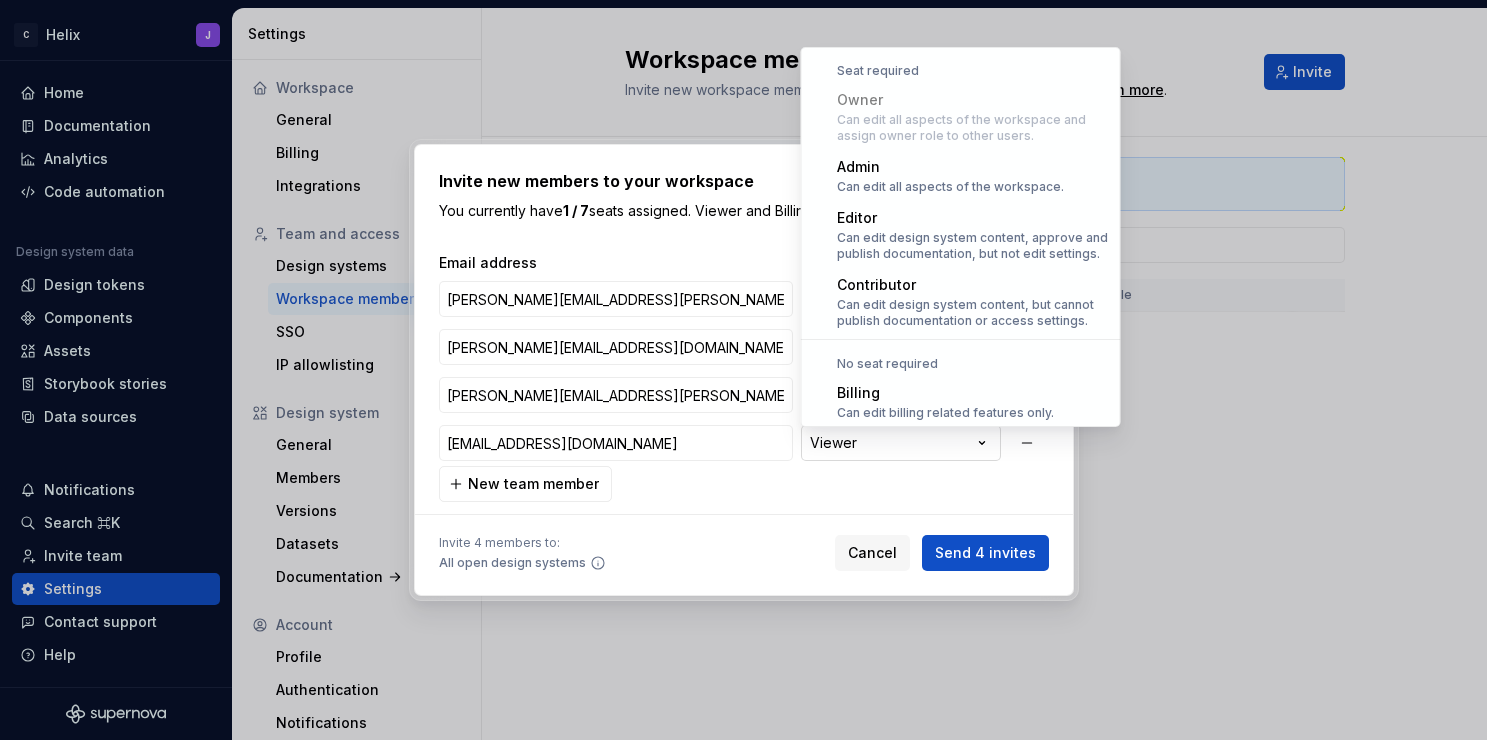 scroll, scrollTop: 55, scrollLeft: 0, axis: vertical 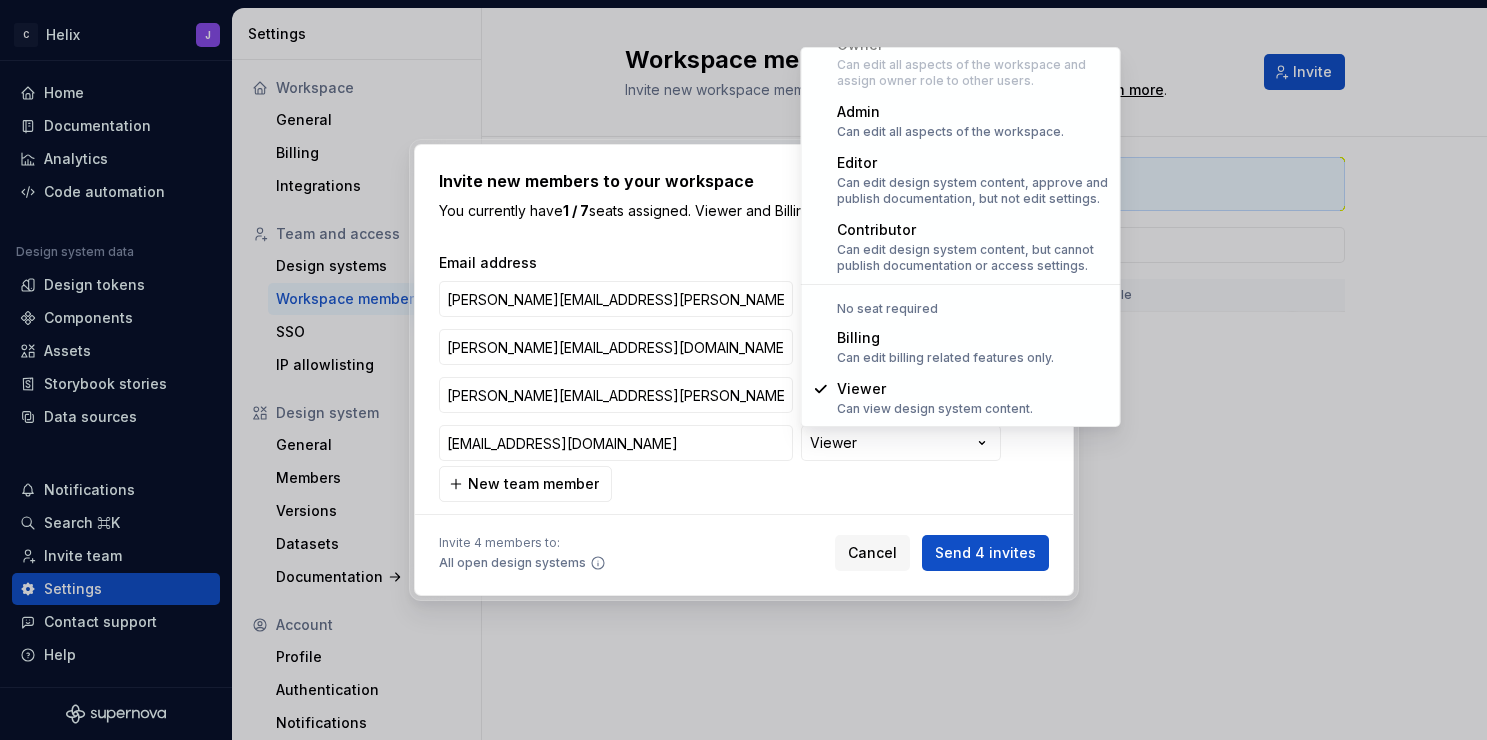 select on "*******" 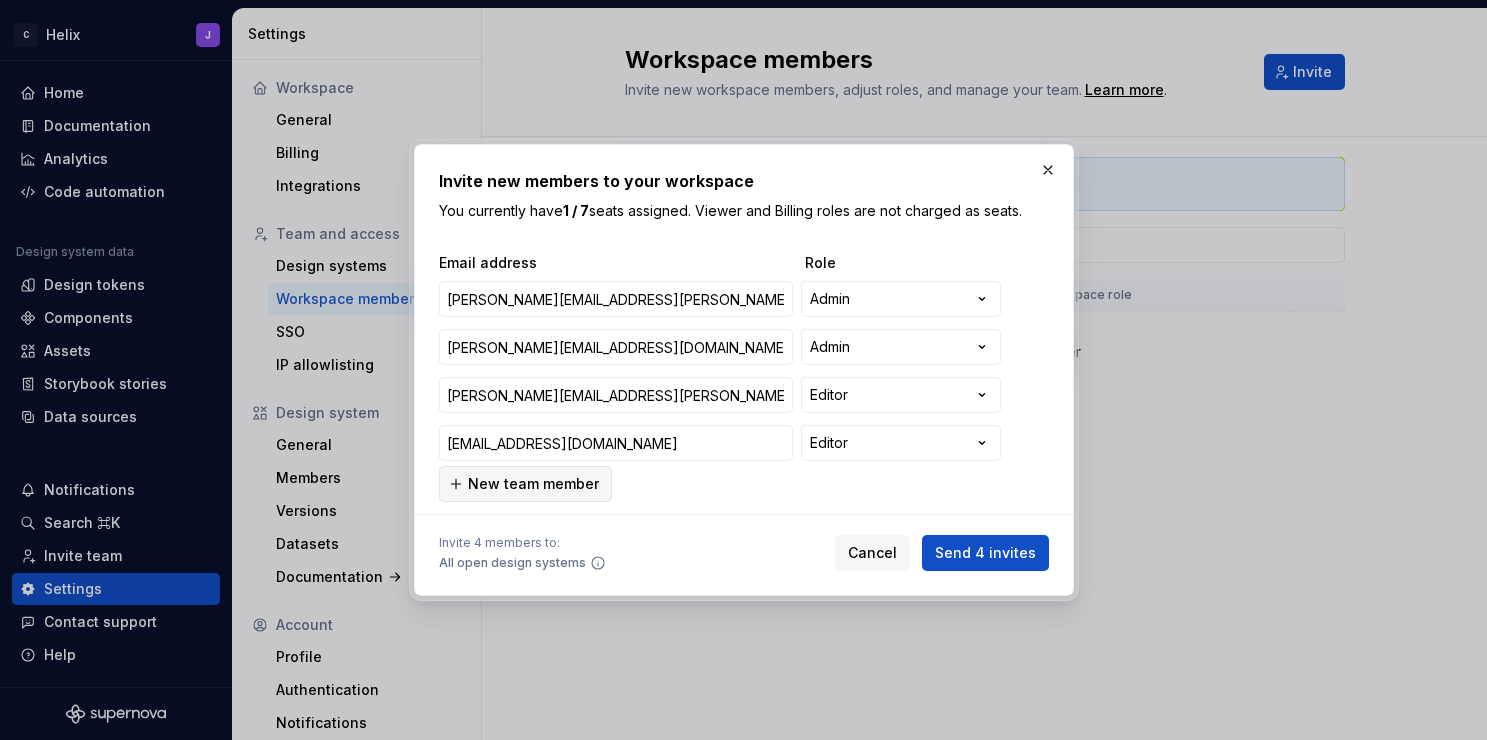type 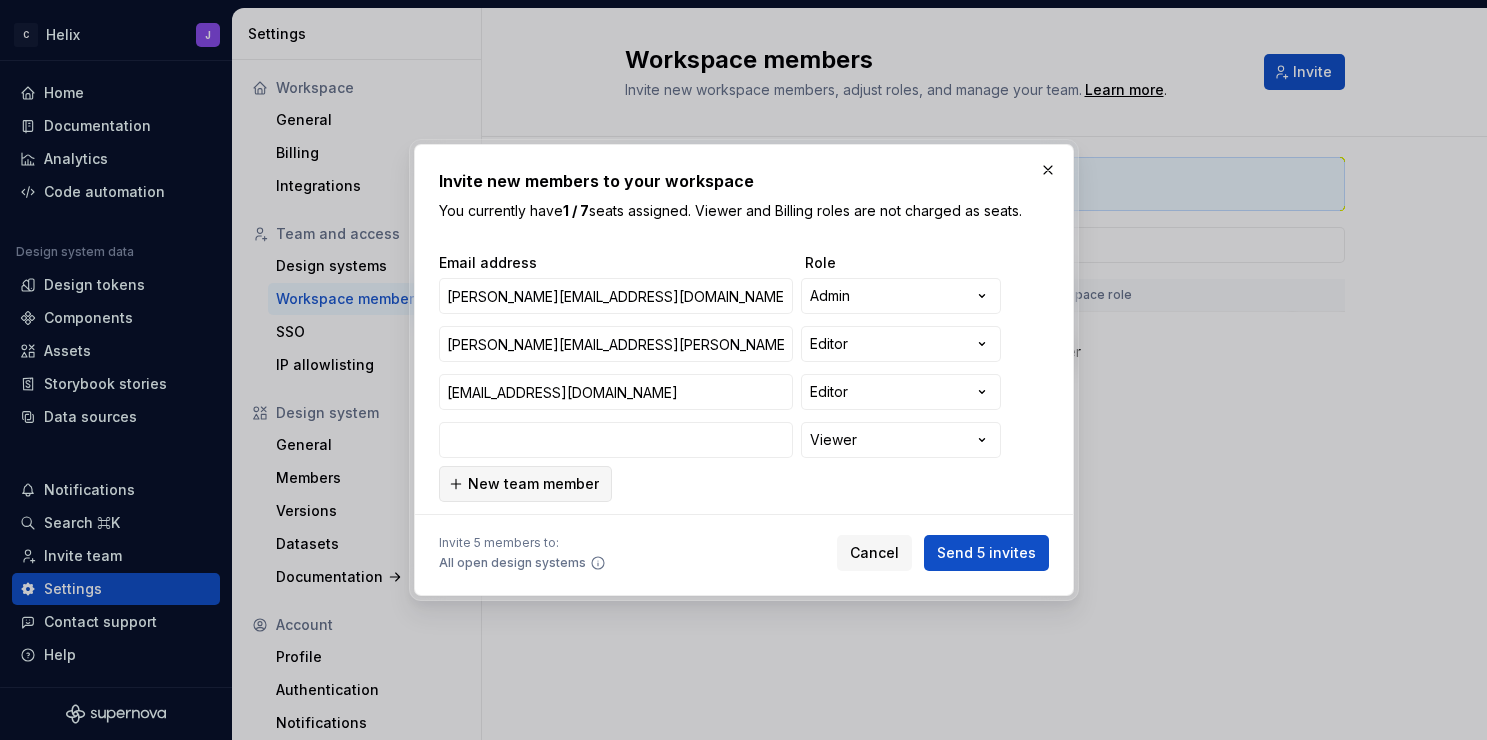 type on "[EMAIL_ADDRESS][DOMAIN_NAME]" 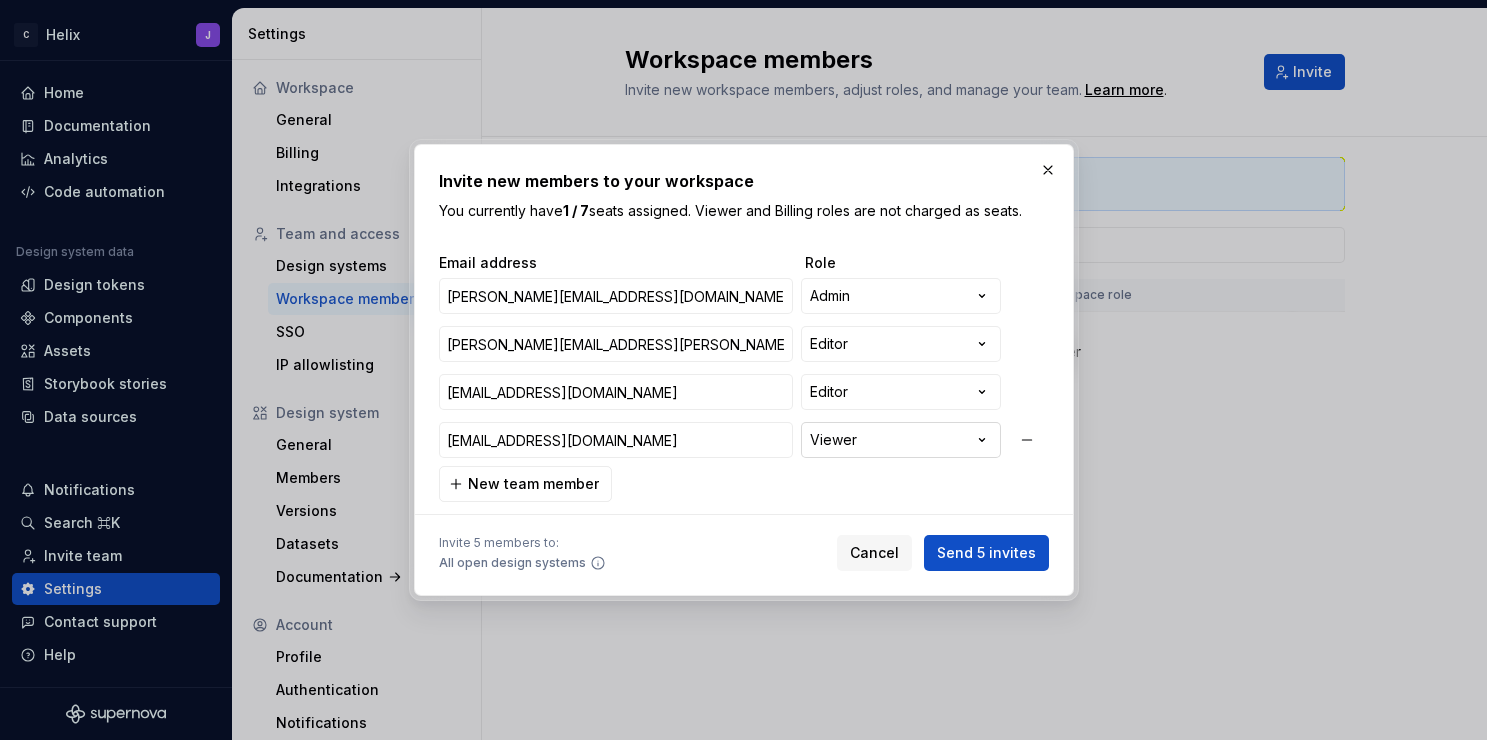 click on "**********" at bounding box center [743, 370] 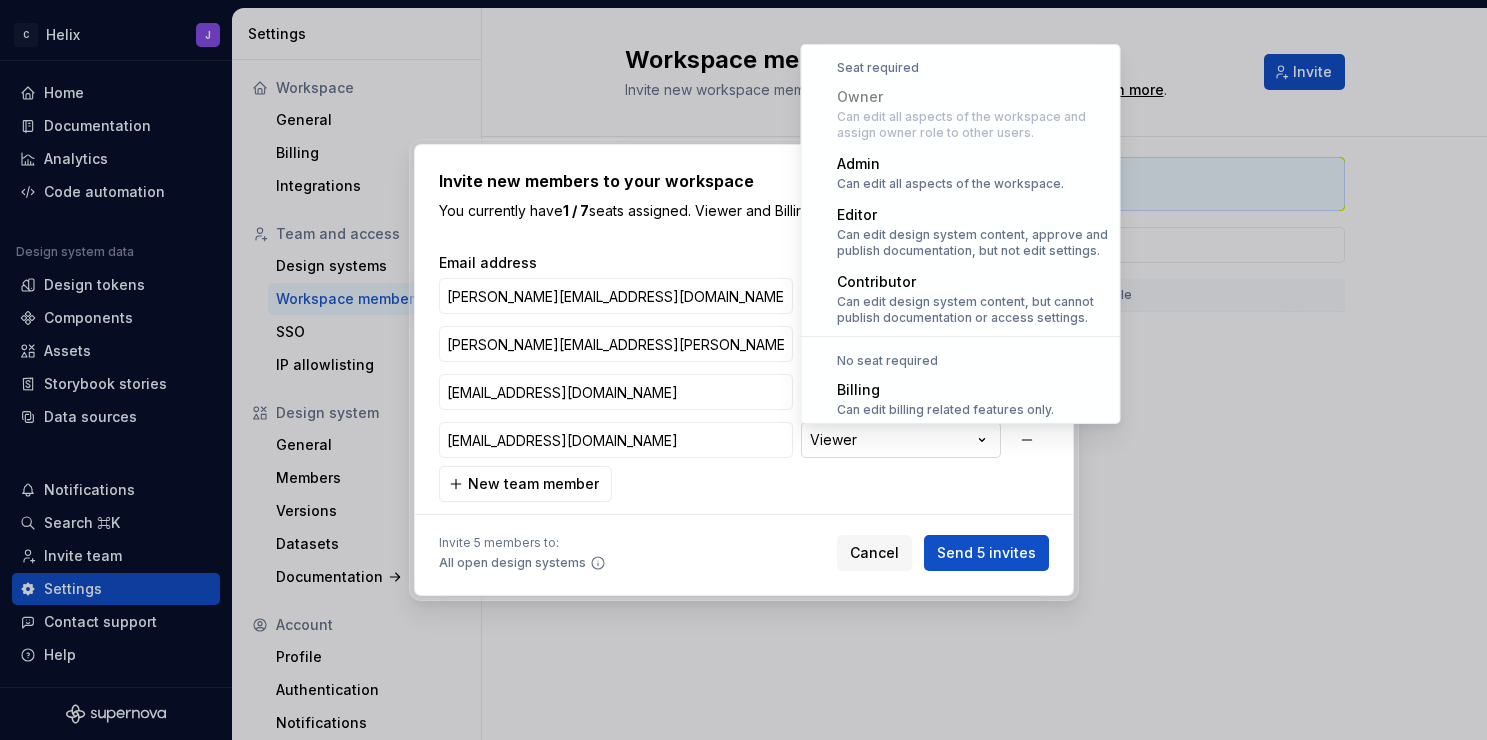 scroll, scrollTop: 55, scrollLeft: 0, axis: vertical 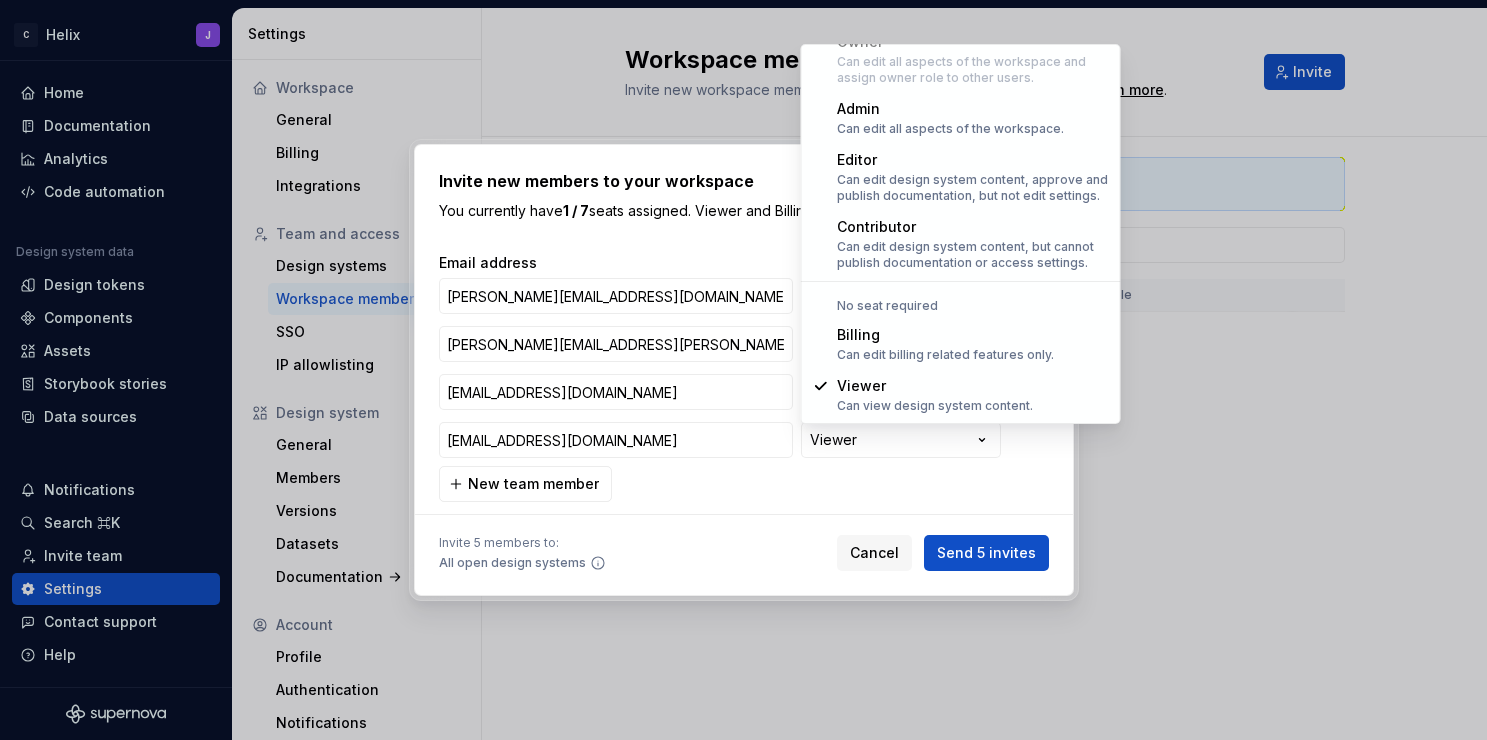 select on "*******" 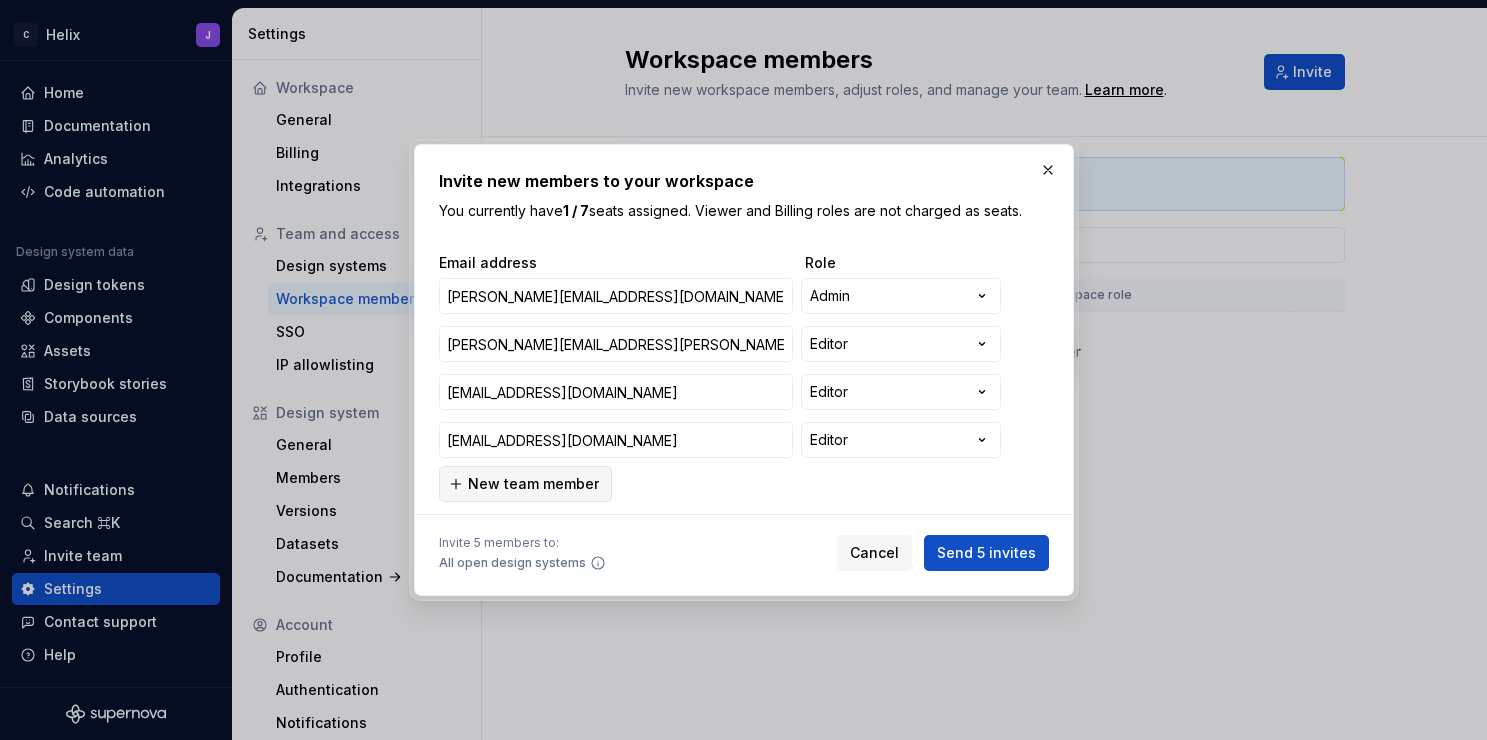click on "New team member" at bounding box center (533, 484) 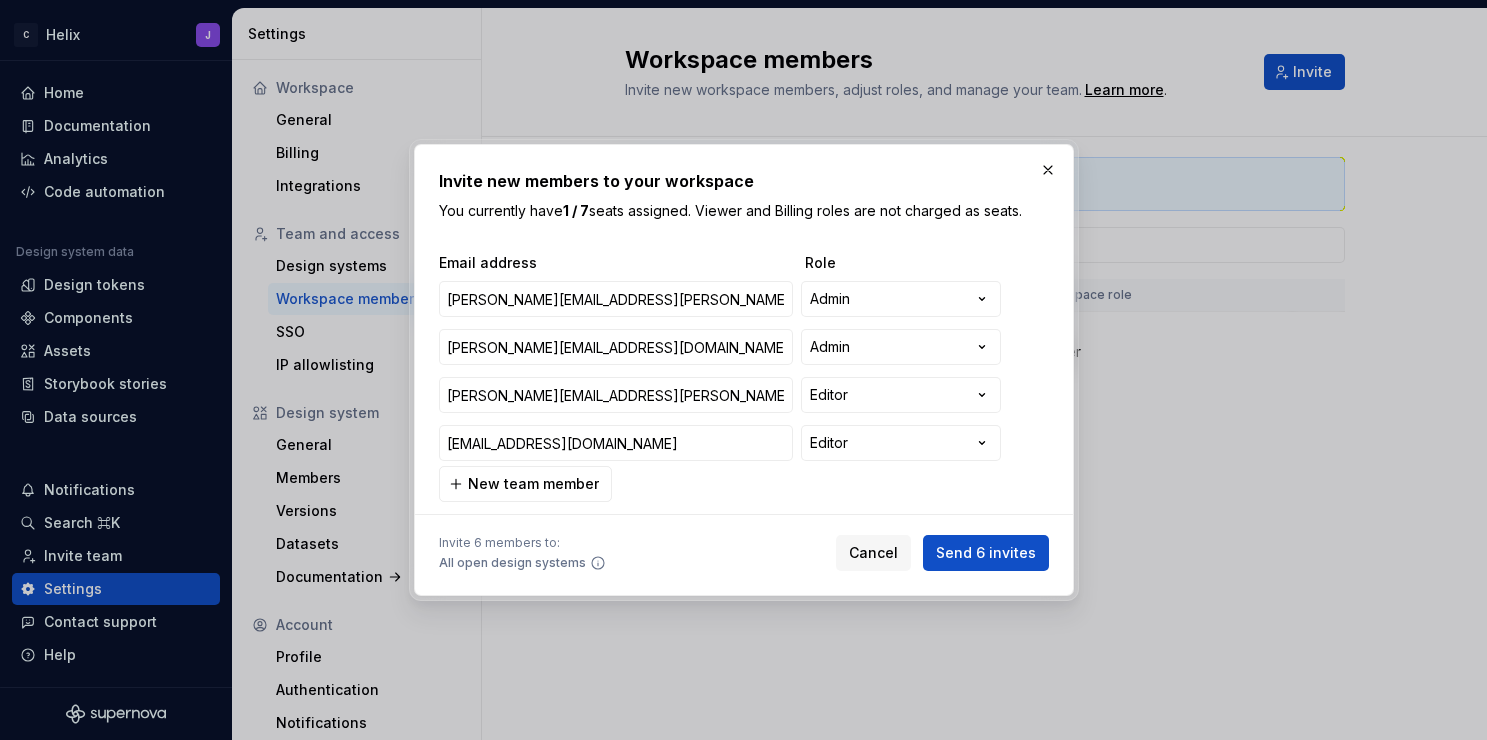 scroll, scrollTop: 99, scrollLeft: 0, axis: vertical 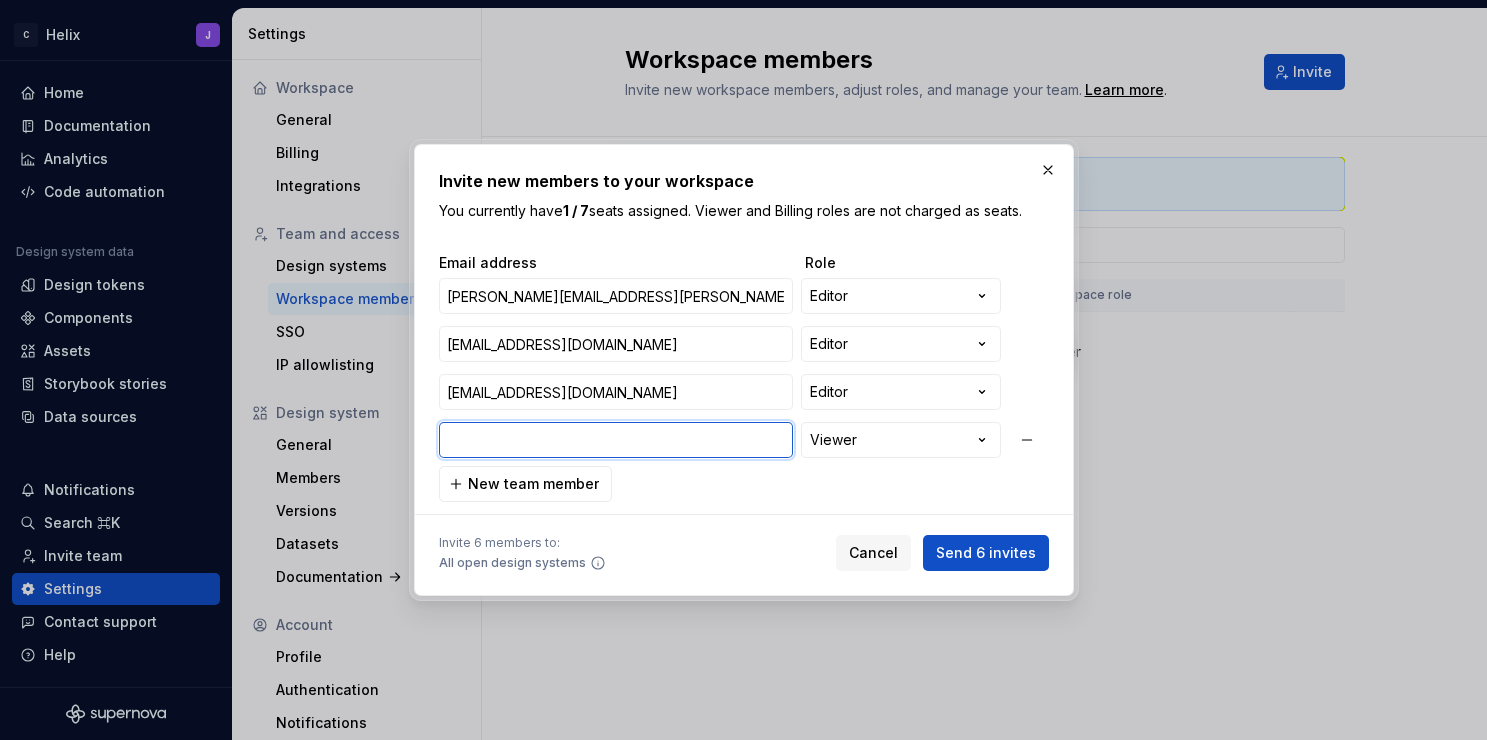 paste on "[PERSON_NAME][EMAIL_ADDRESS][PERSON_NAME][DOMAIN_NAME]" 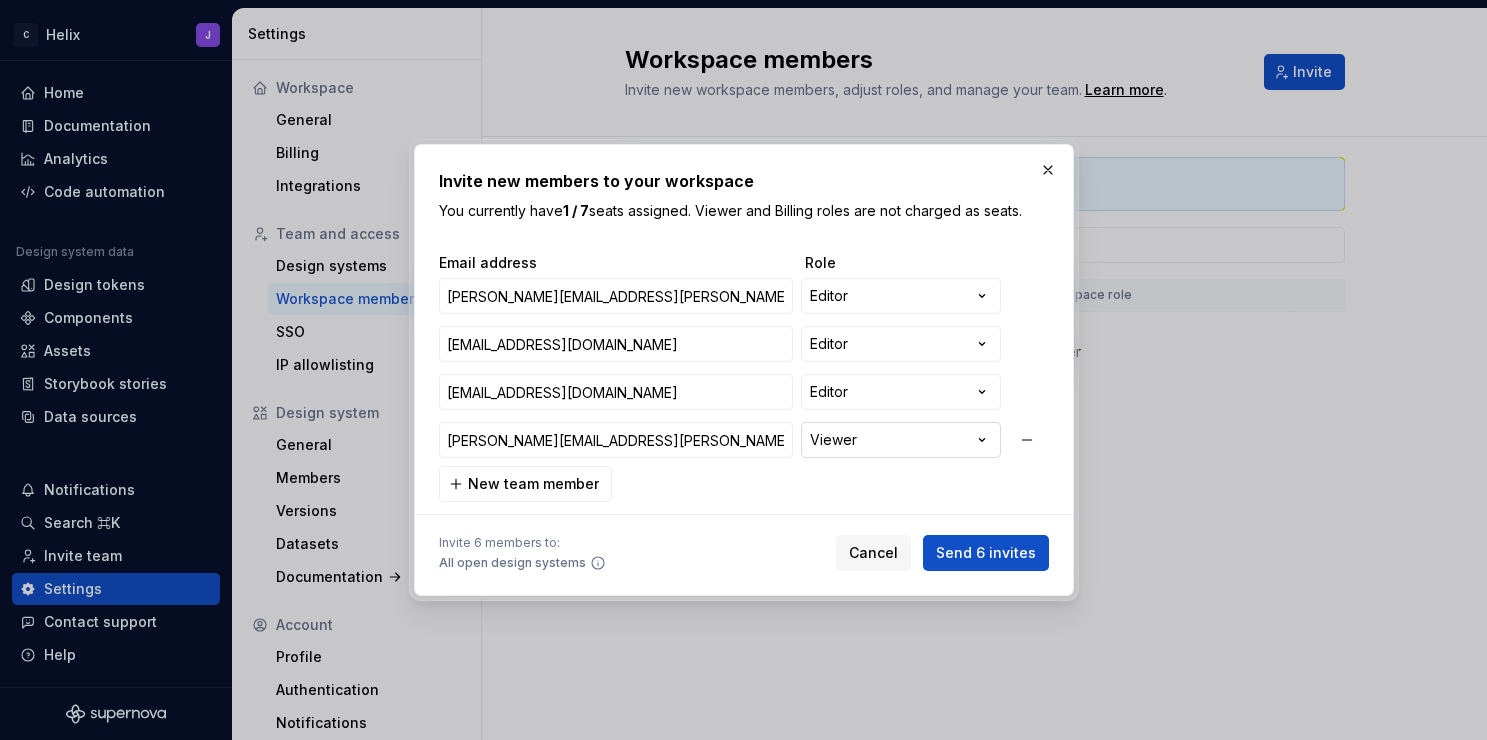 click on "**********" at bounding box center [743, 370] 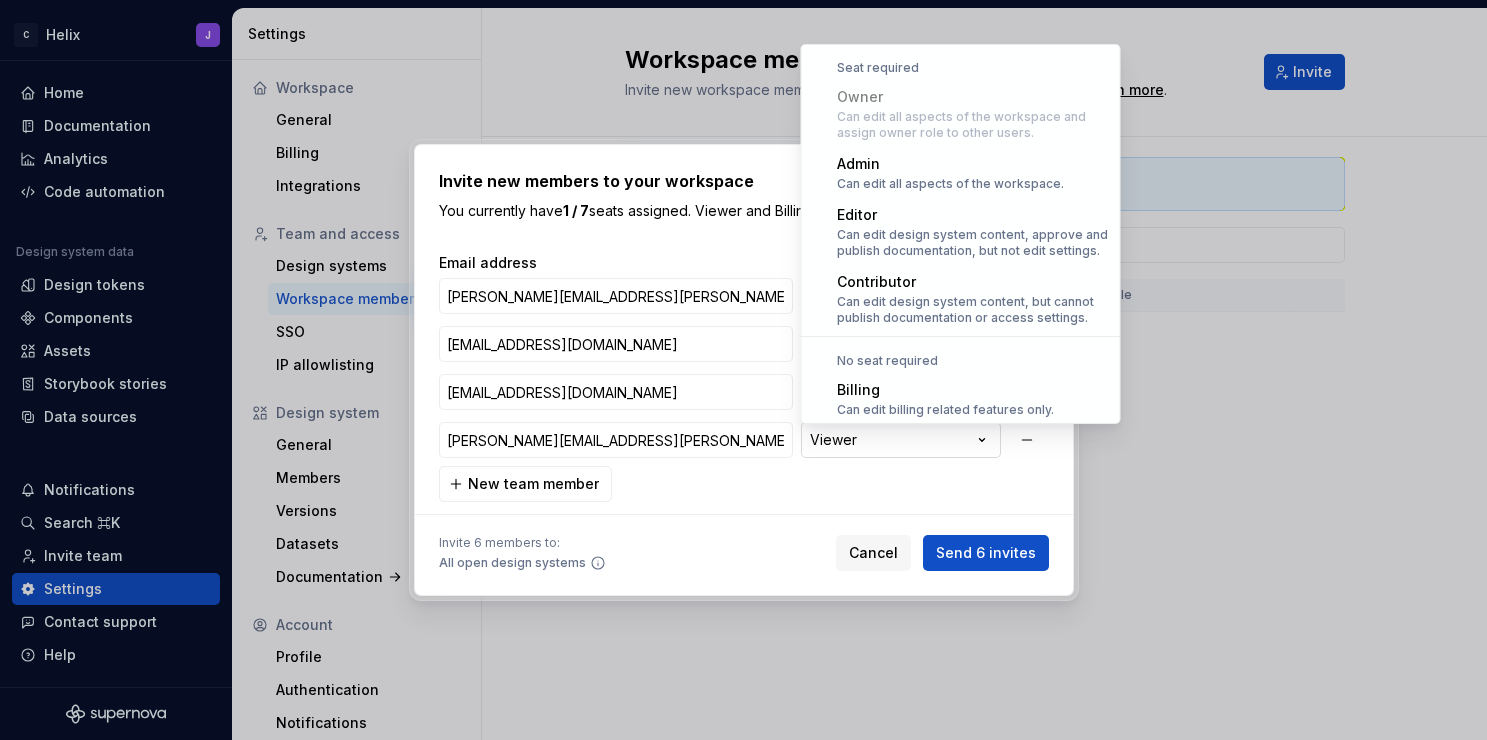scroll, scrollTop: 55, scrollLeft: 0, axis: vertical 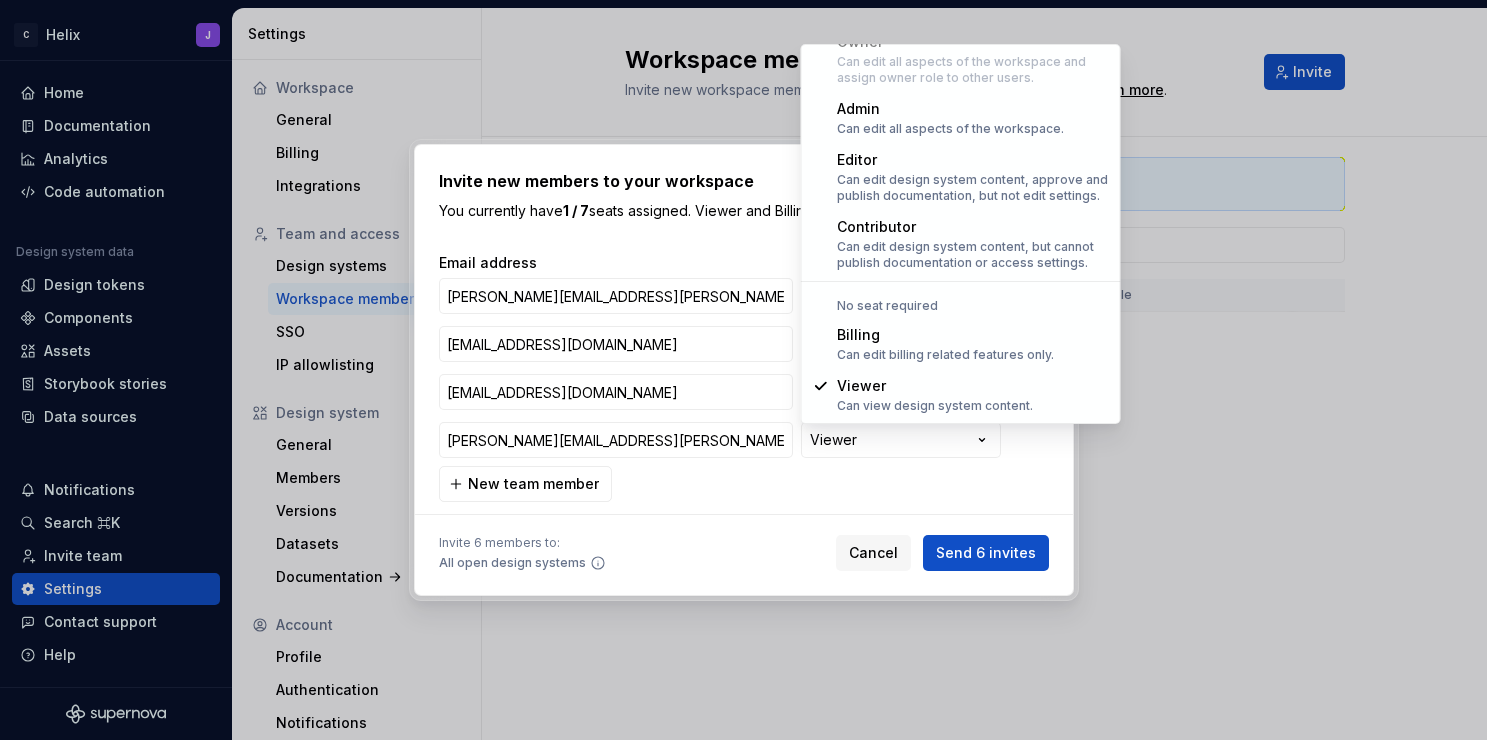 select on "*******" 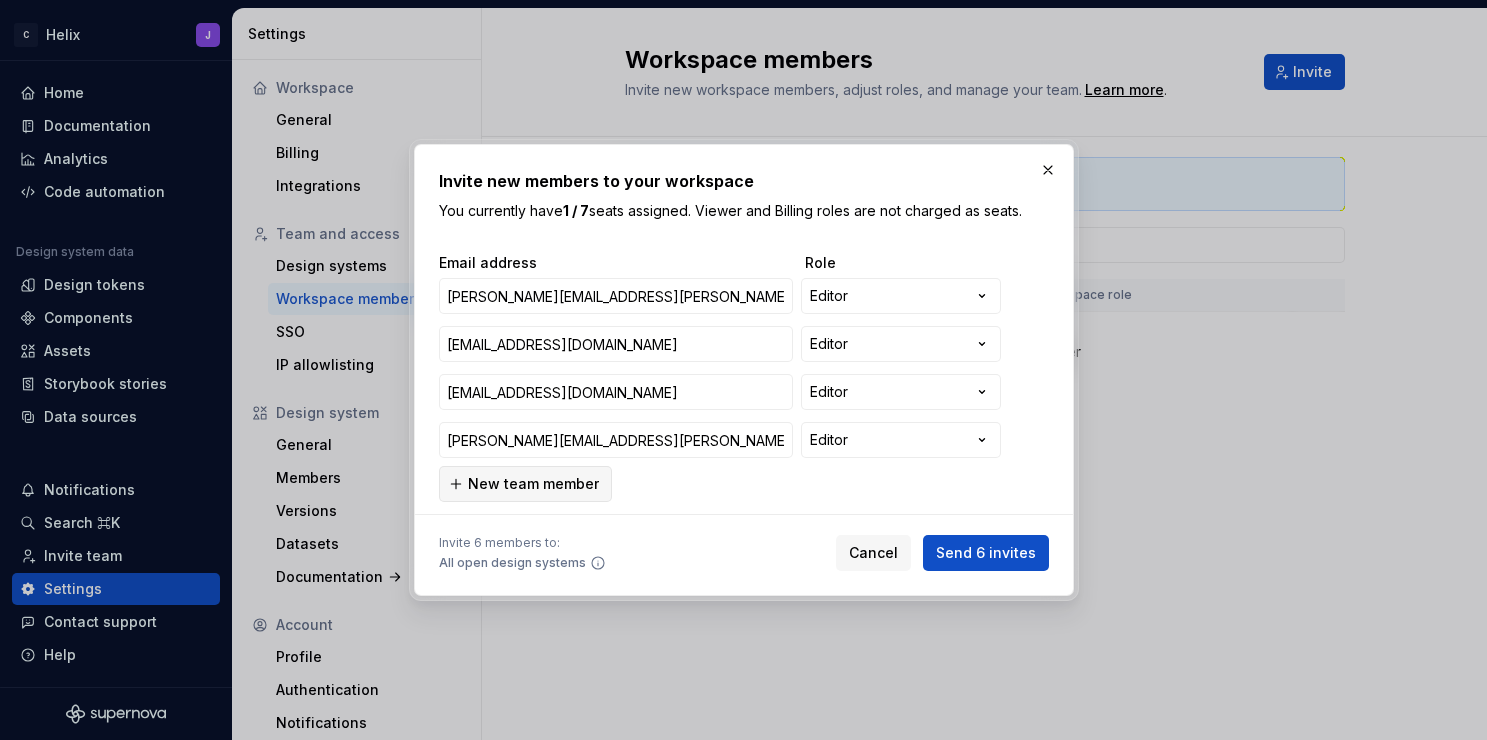 click on "New team member" at bounding box center (533, 484) 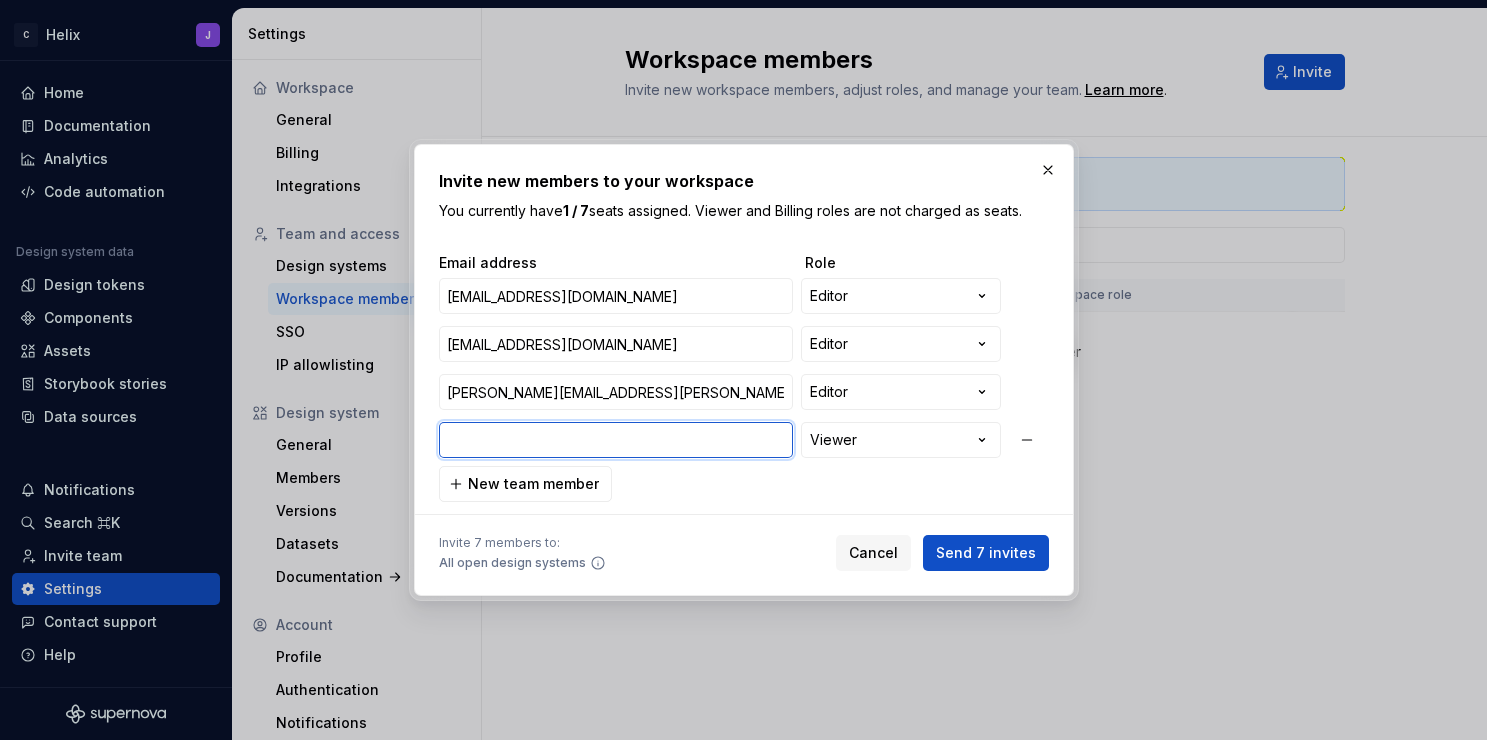 paste on "[PERSON_NAME][EMAIL_ADDRESS][PERSON_NAME][DOMAIN_NAME]" 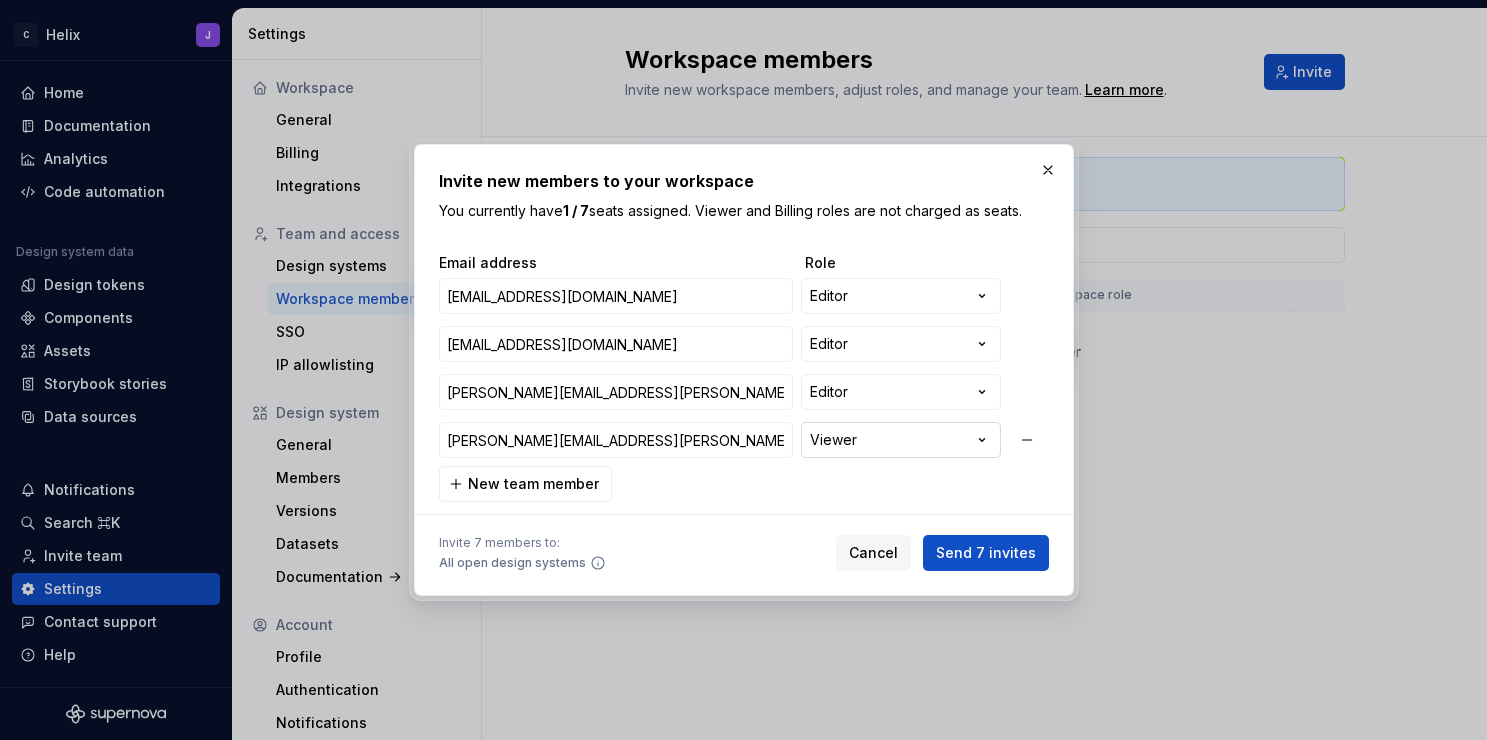click on "**********" at bounding box center [743, 370] 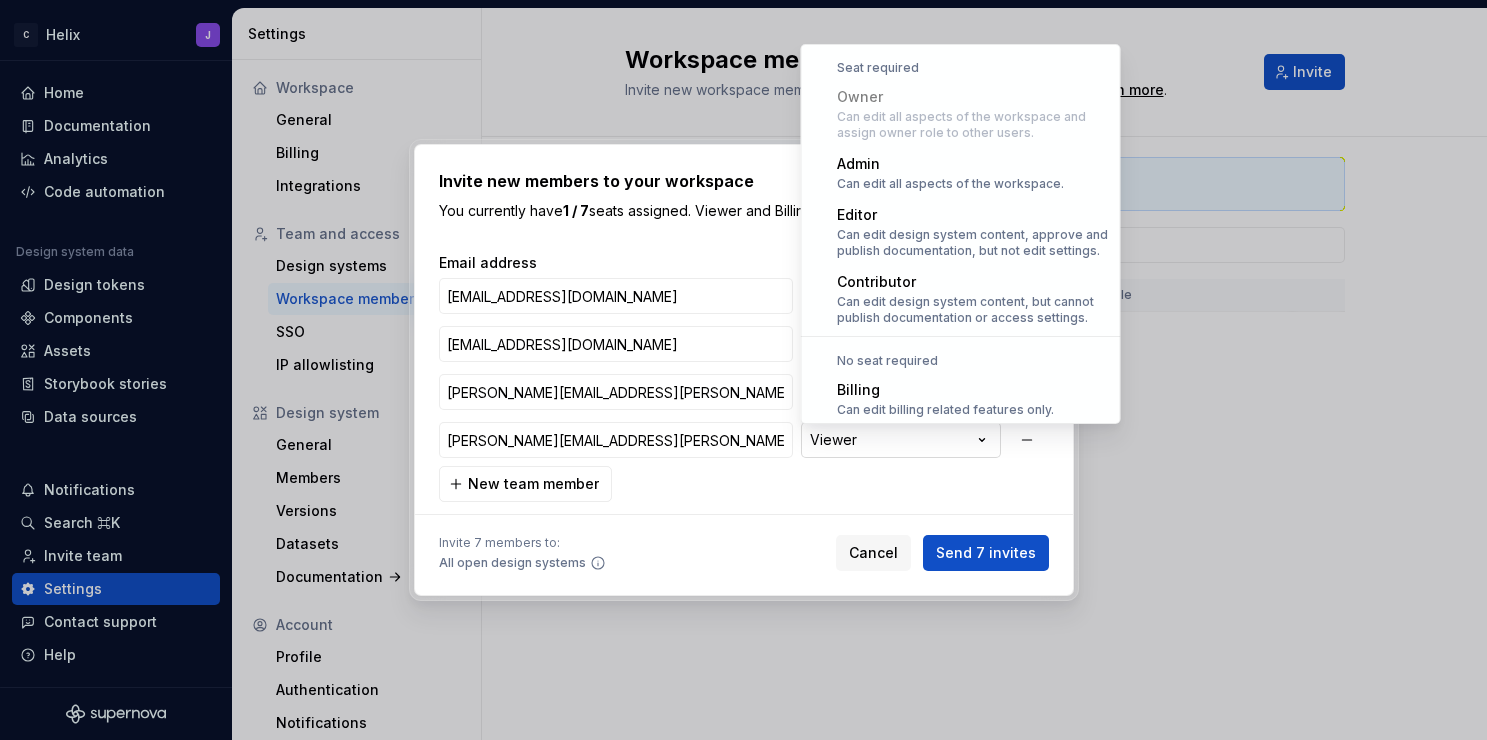 scroll, scrollTop: 55, scrollLeft: 0, axis: vertical 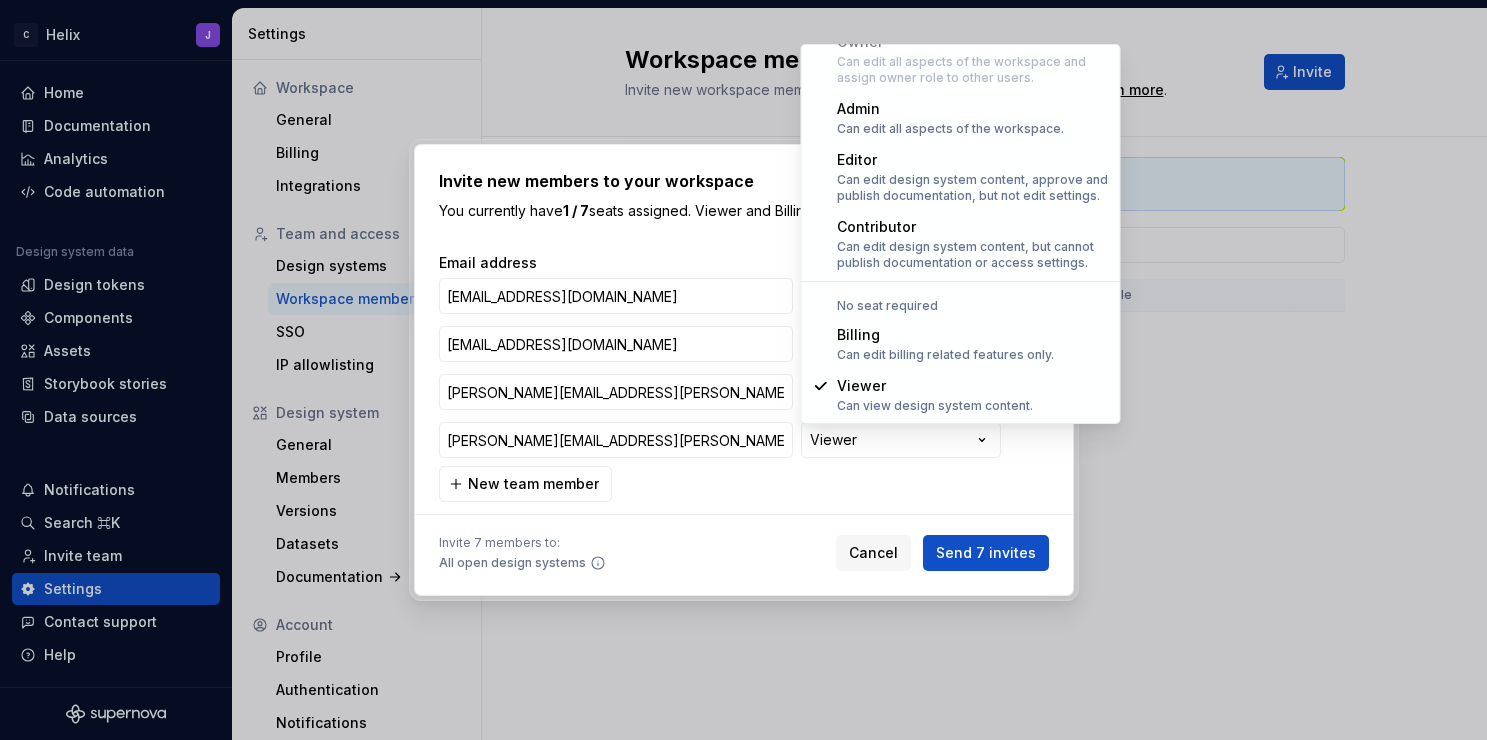 select on "*******" 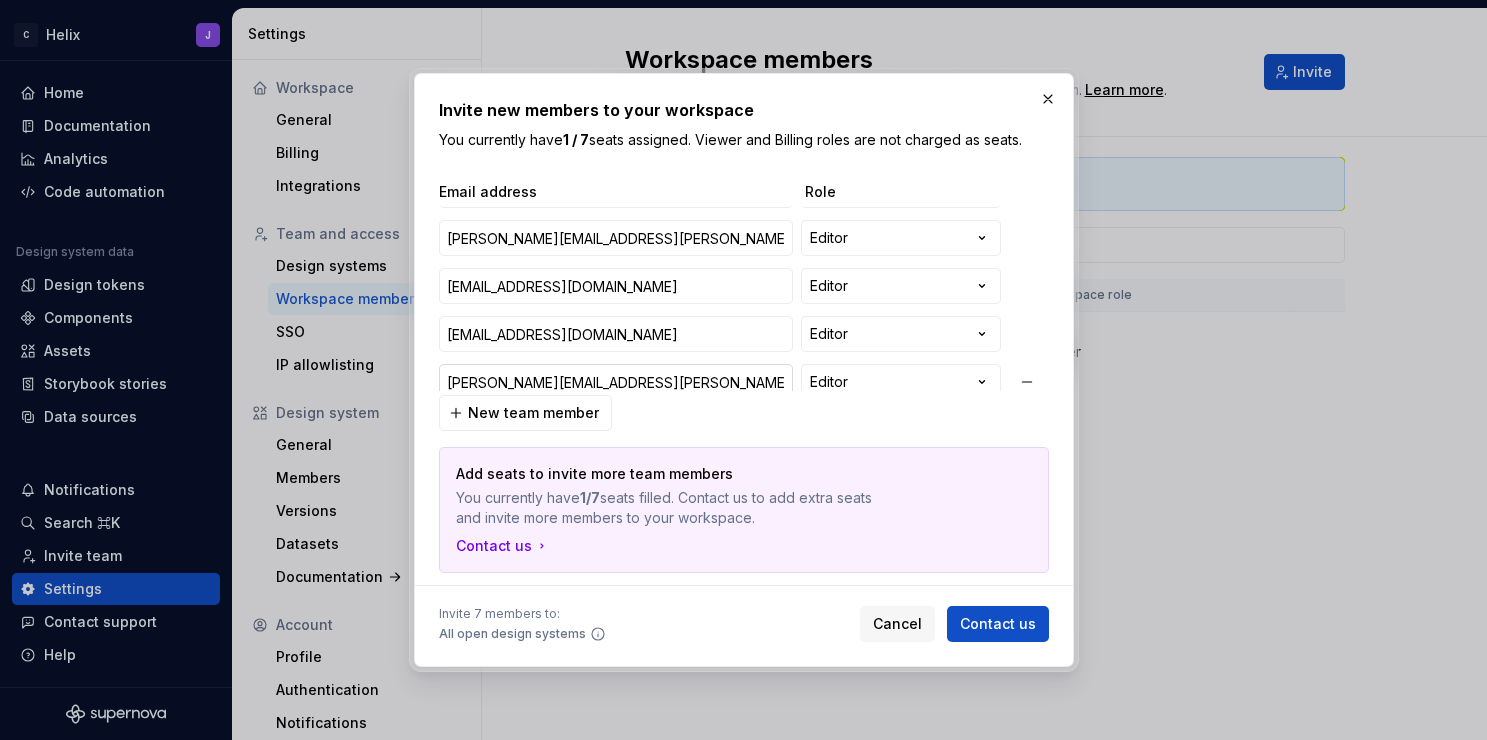 scroll, scrollTop: 147, scrollLeft: 0, axis: vertical 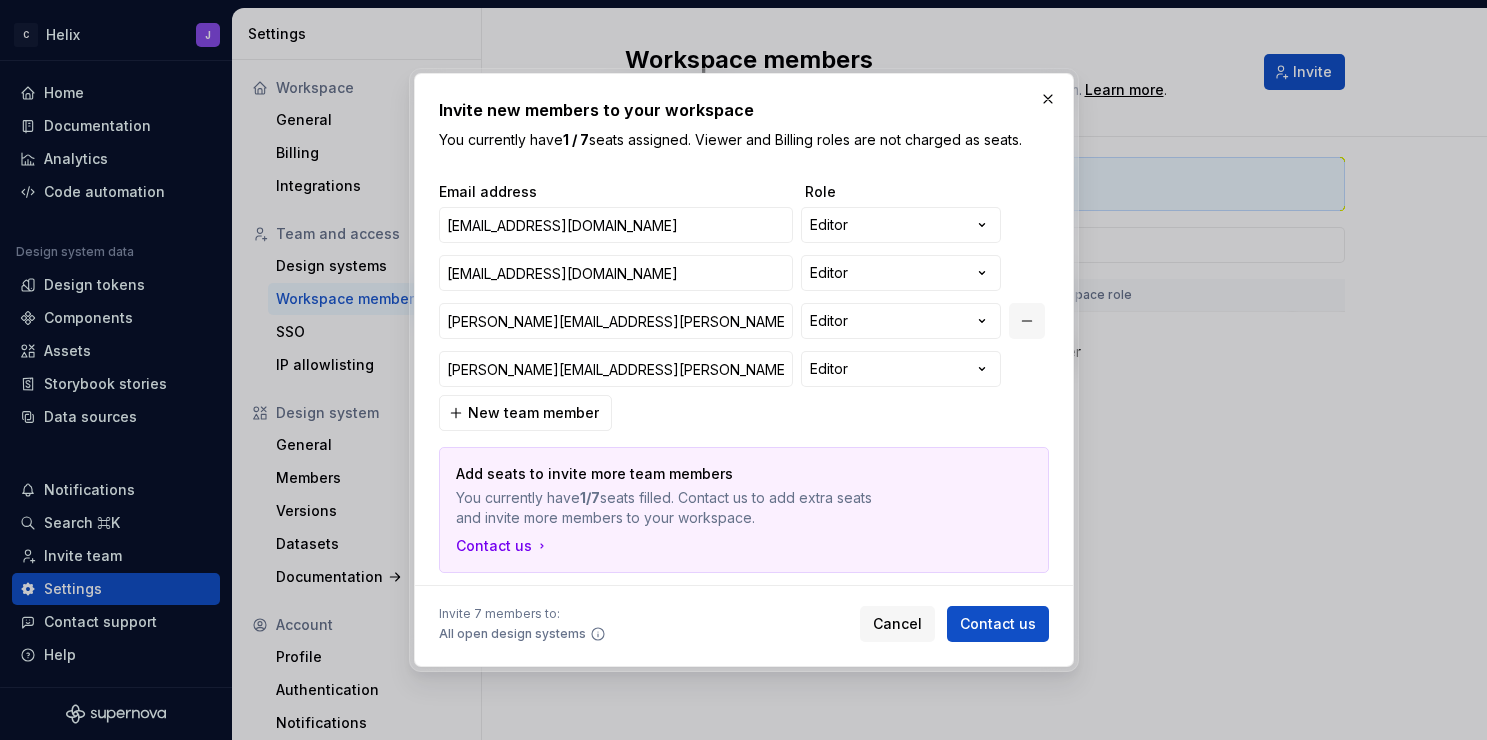 click at bounding box center (1027, 321) 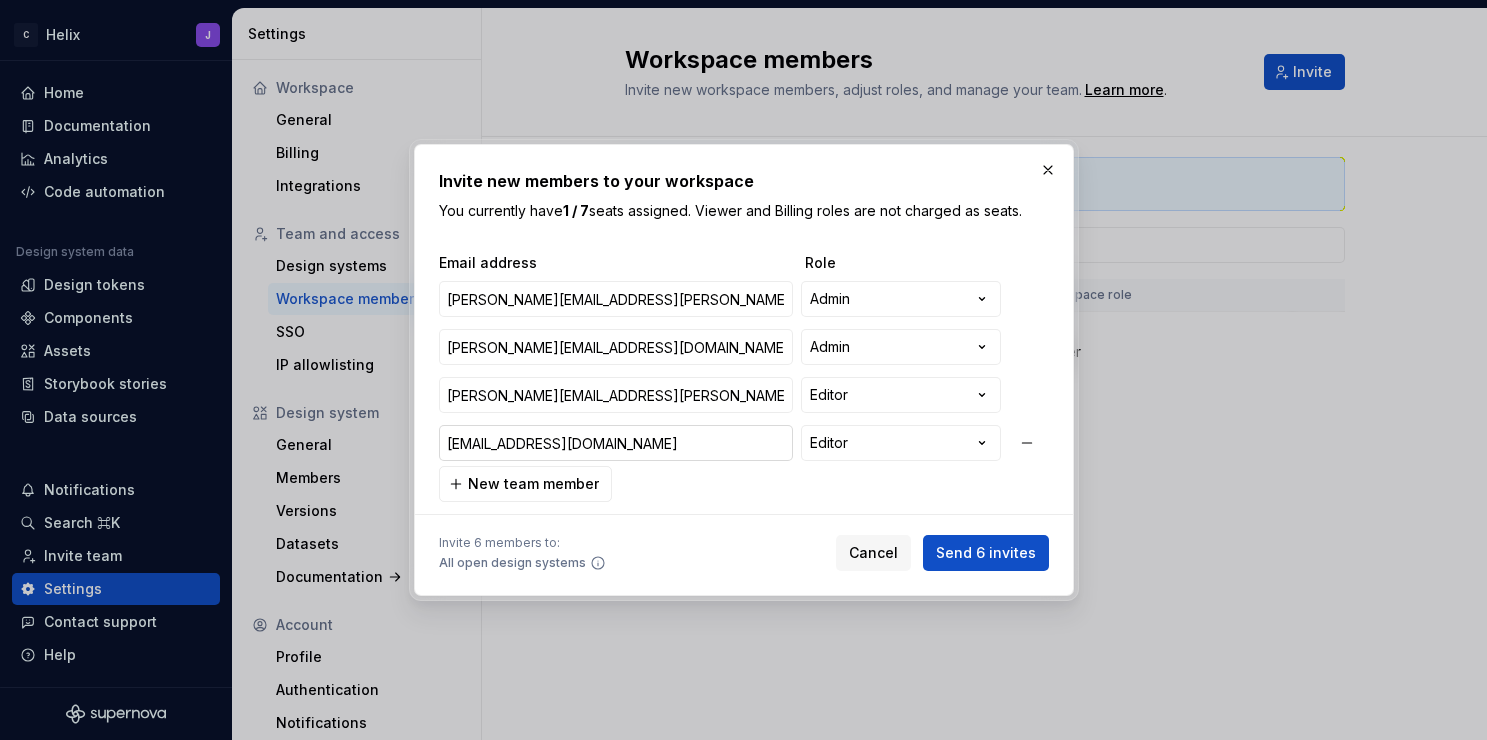 scroll, scrollTop: 99, scrollLeft: 0, axis: vertical 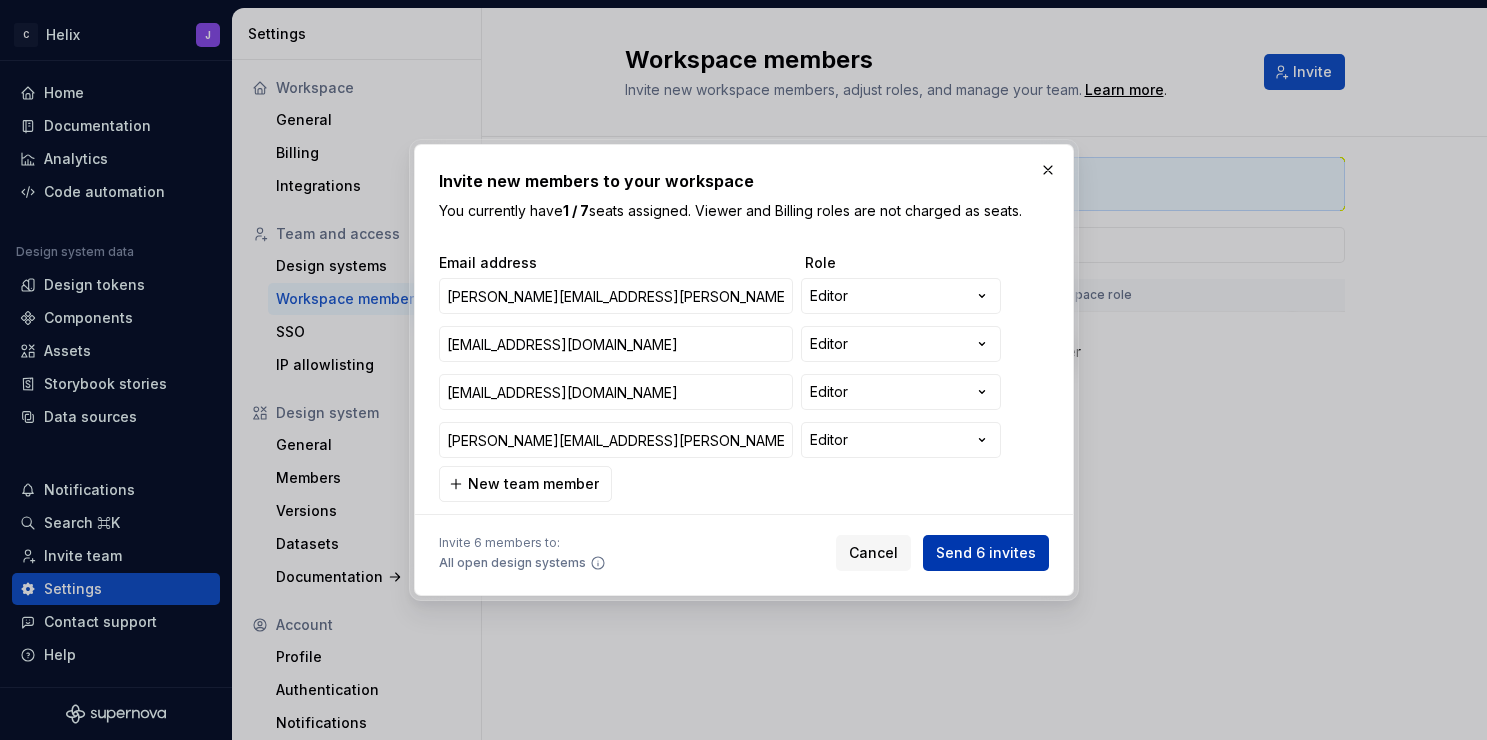 click on "Send 6 invites" at bounding box center (986, 553) 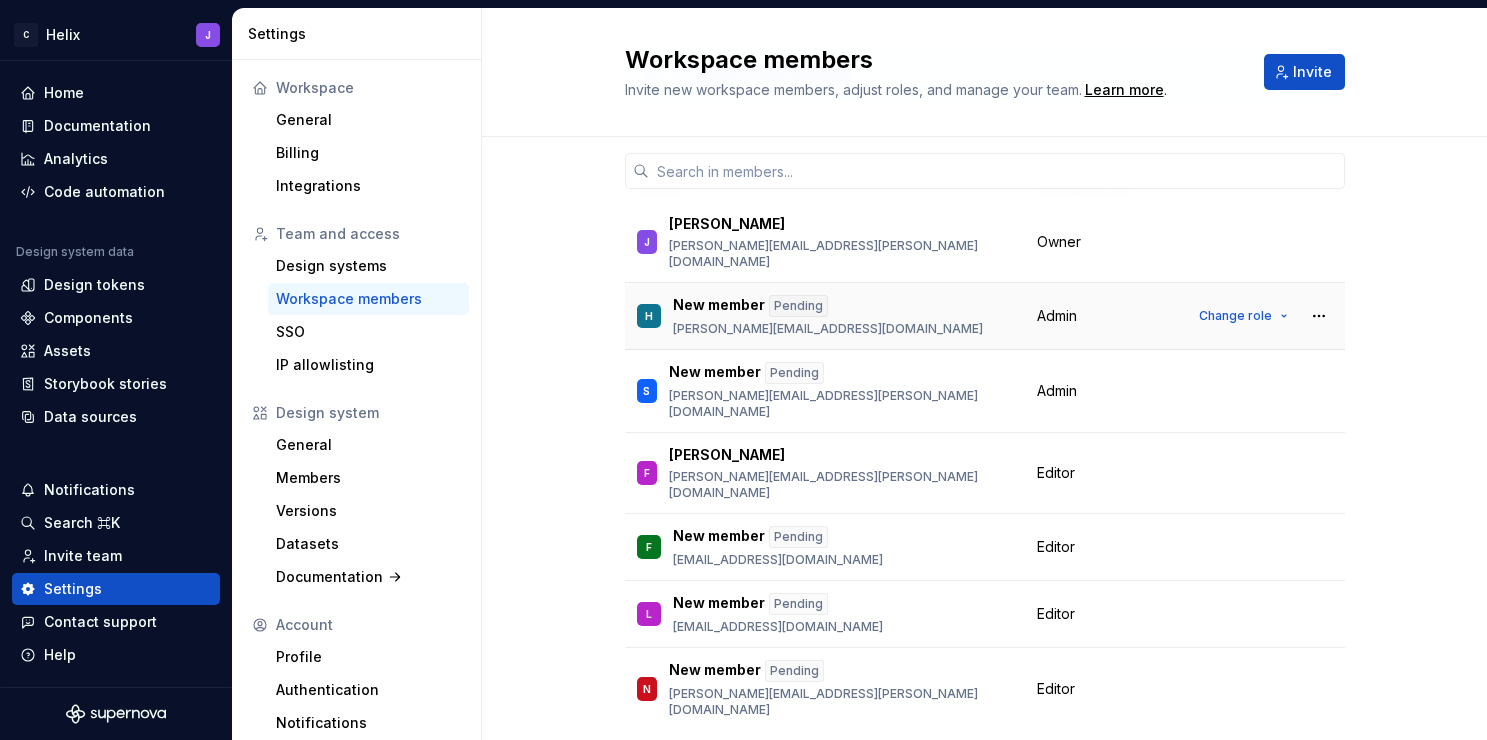 scroll, scrollTop: 116, scrollLeft: 0, axis: vertical 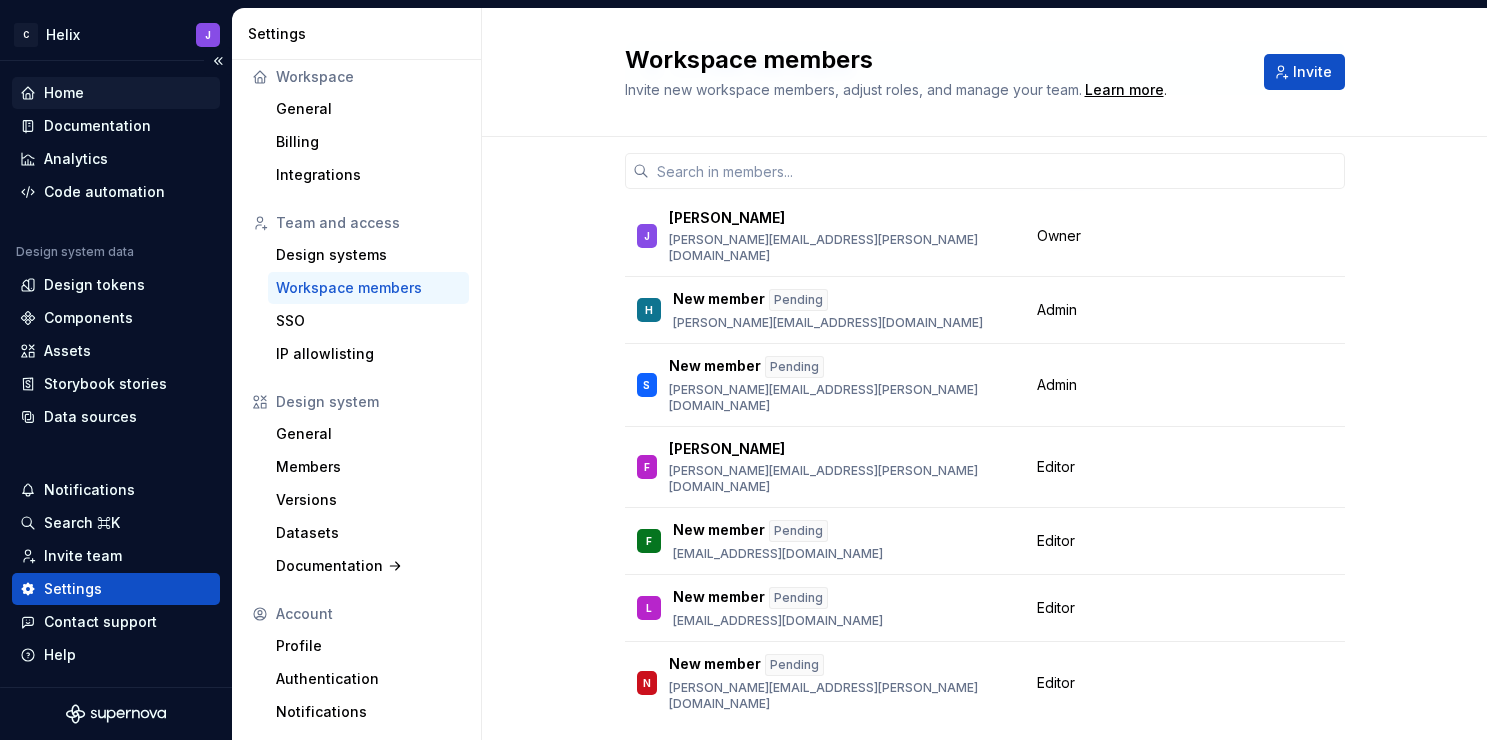 click on "Home" at bounding box center (116, 93) 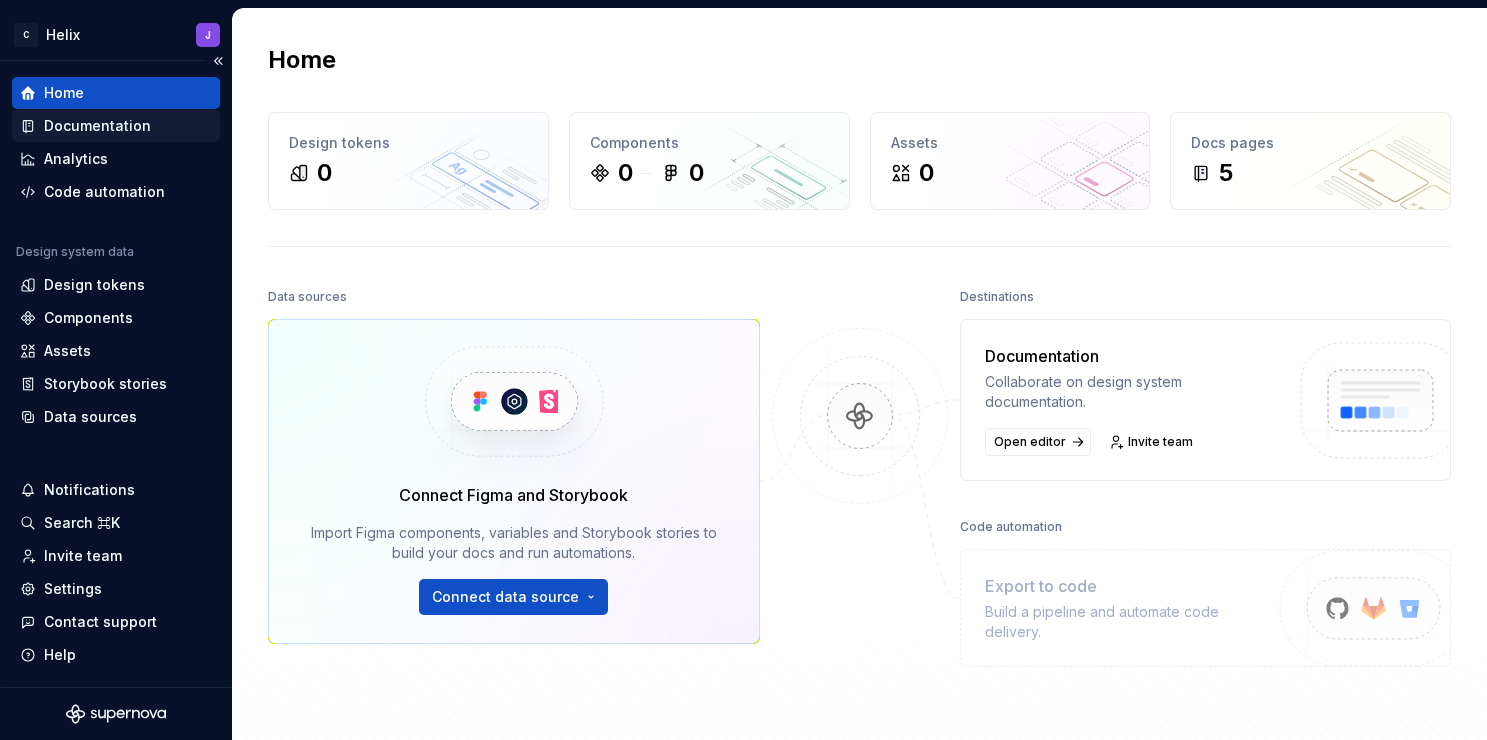click on "Documentation" at bounding box center (97, 126) 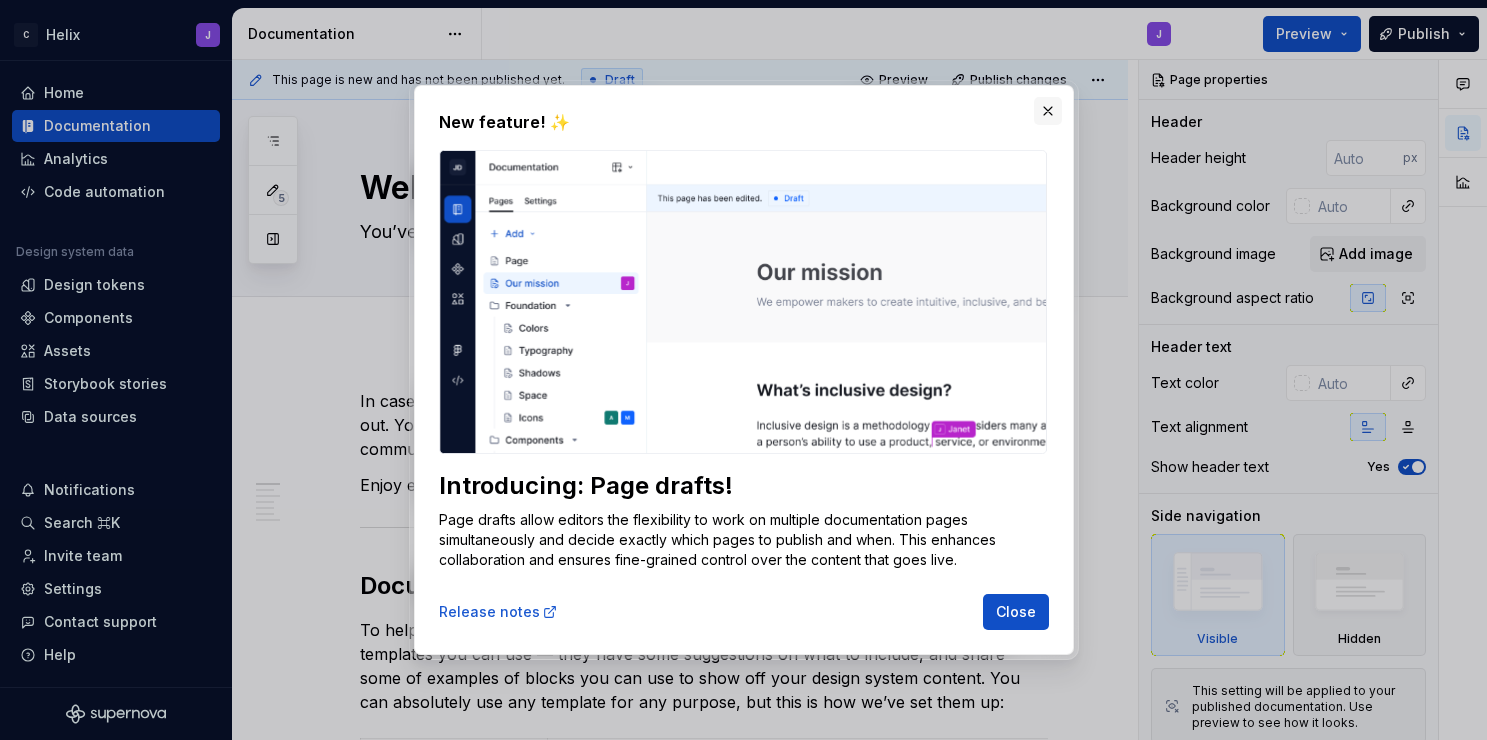 click at bounding box center [1048, 111] 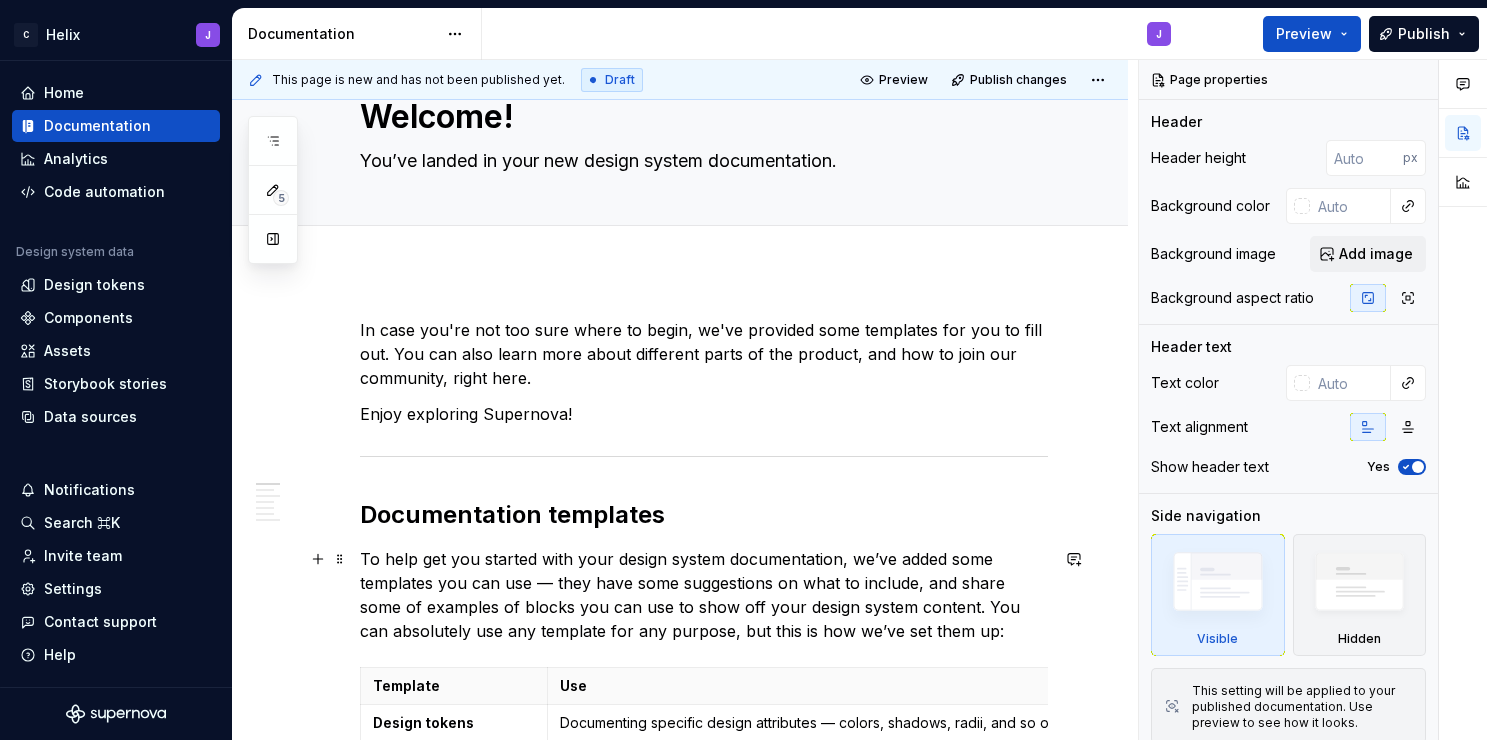 scroll, scrollTop: 0, scrollLeft: 0, axis: both 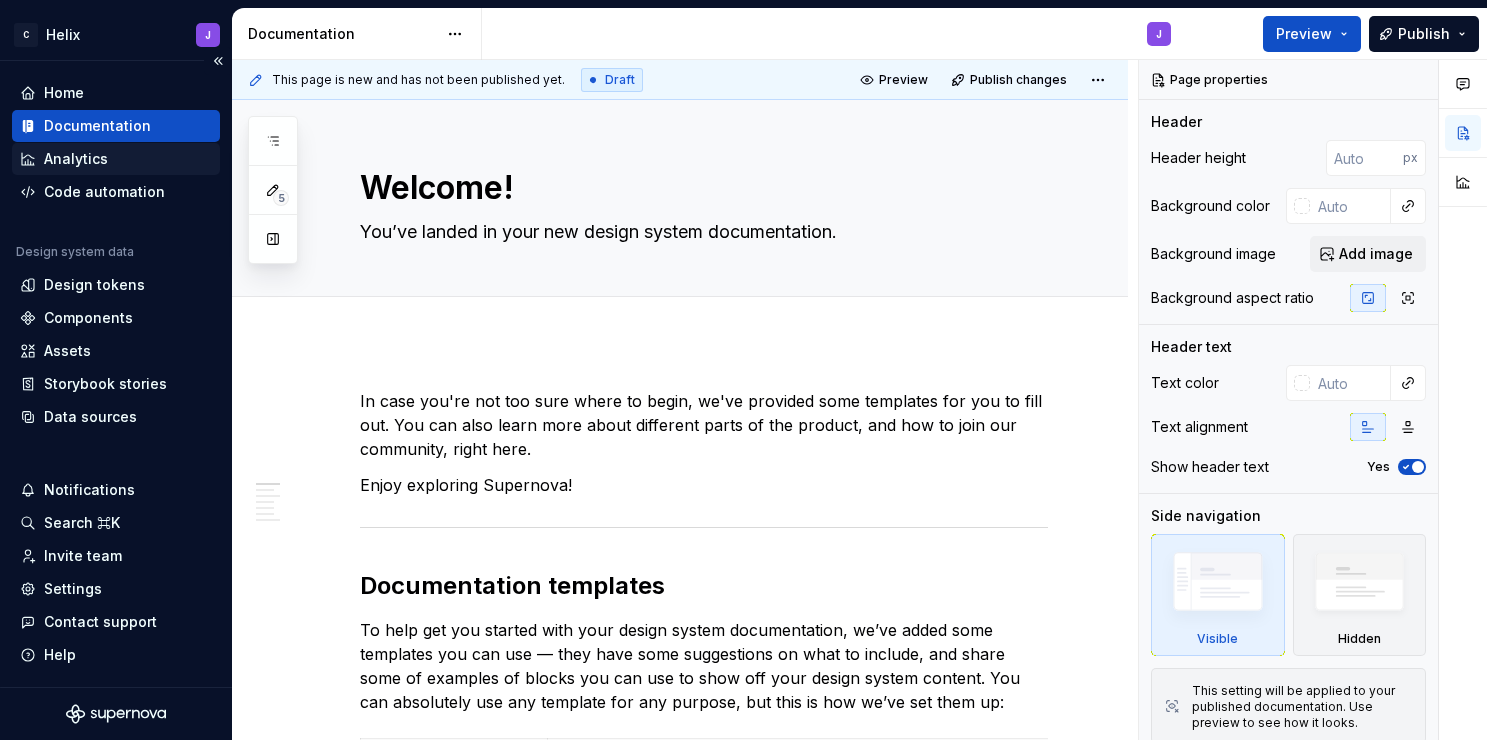 type on "*" 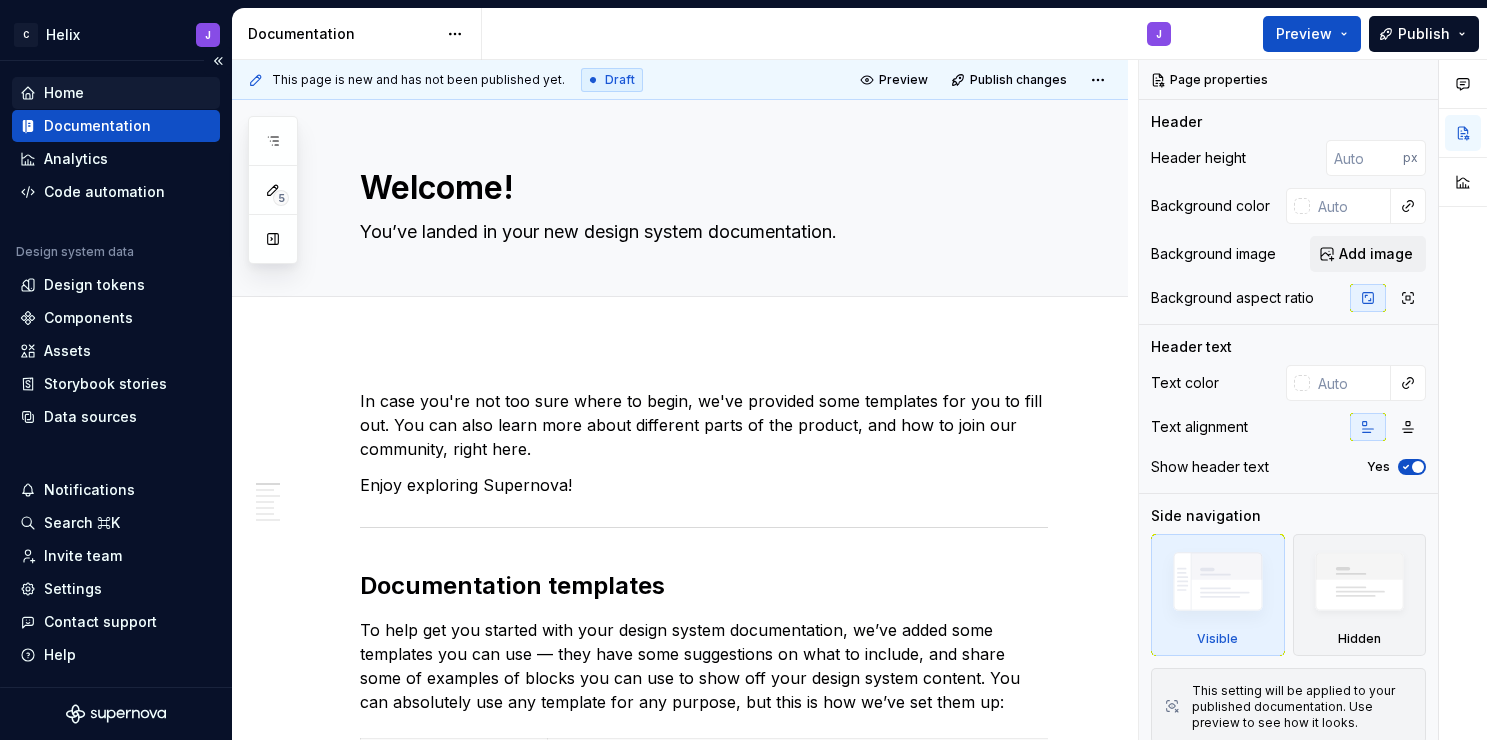 click on "Home" at bounding box center (116, 93) 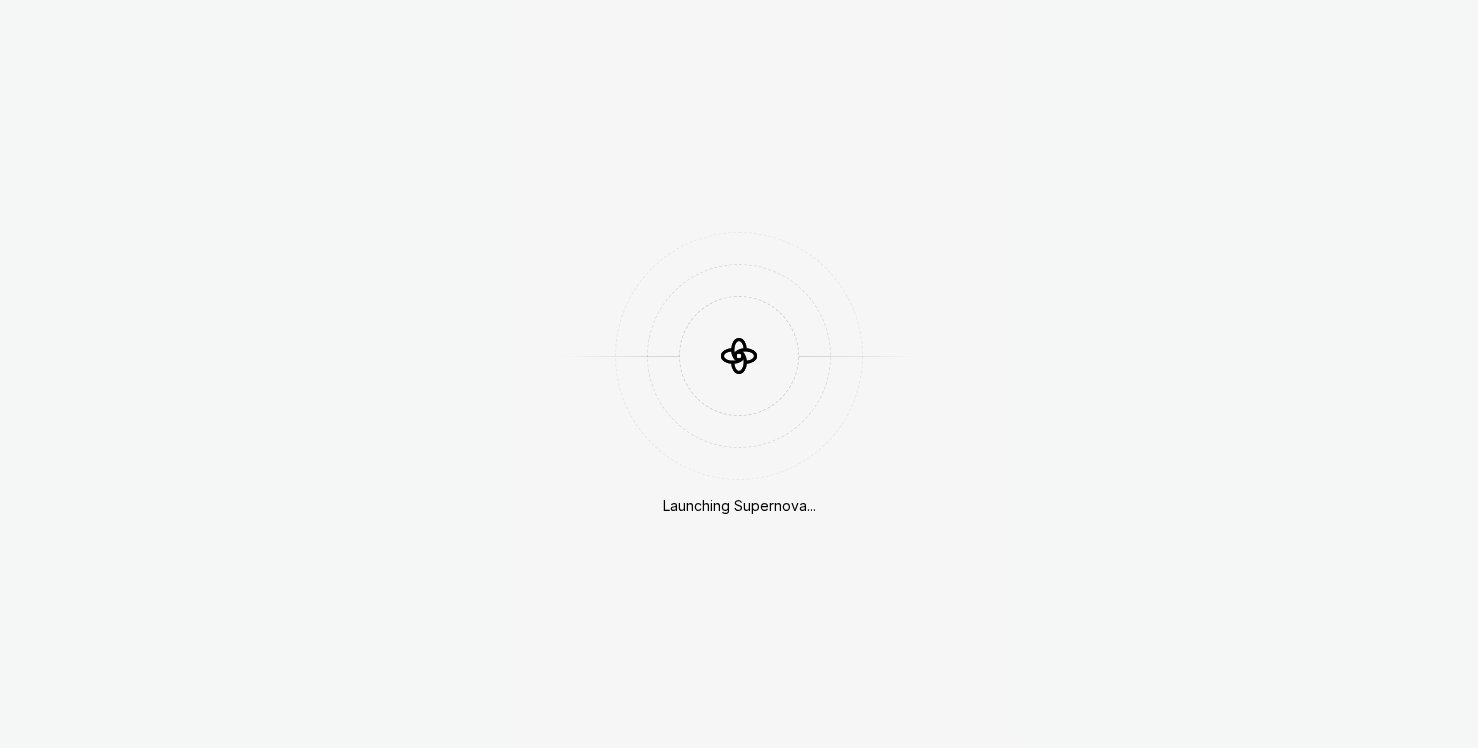 scroll, scrollTop: 0, scrollLeft: 0, axis: both 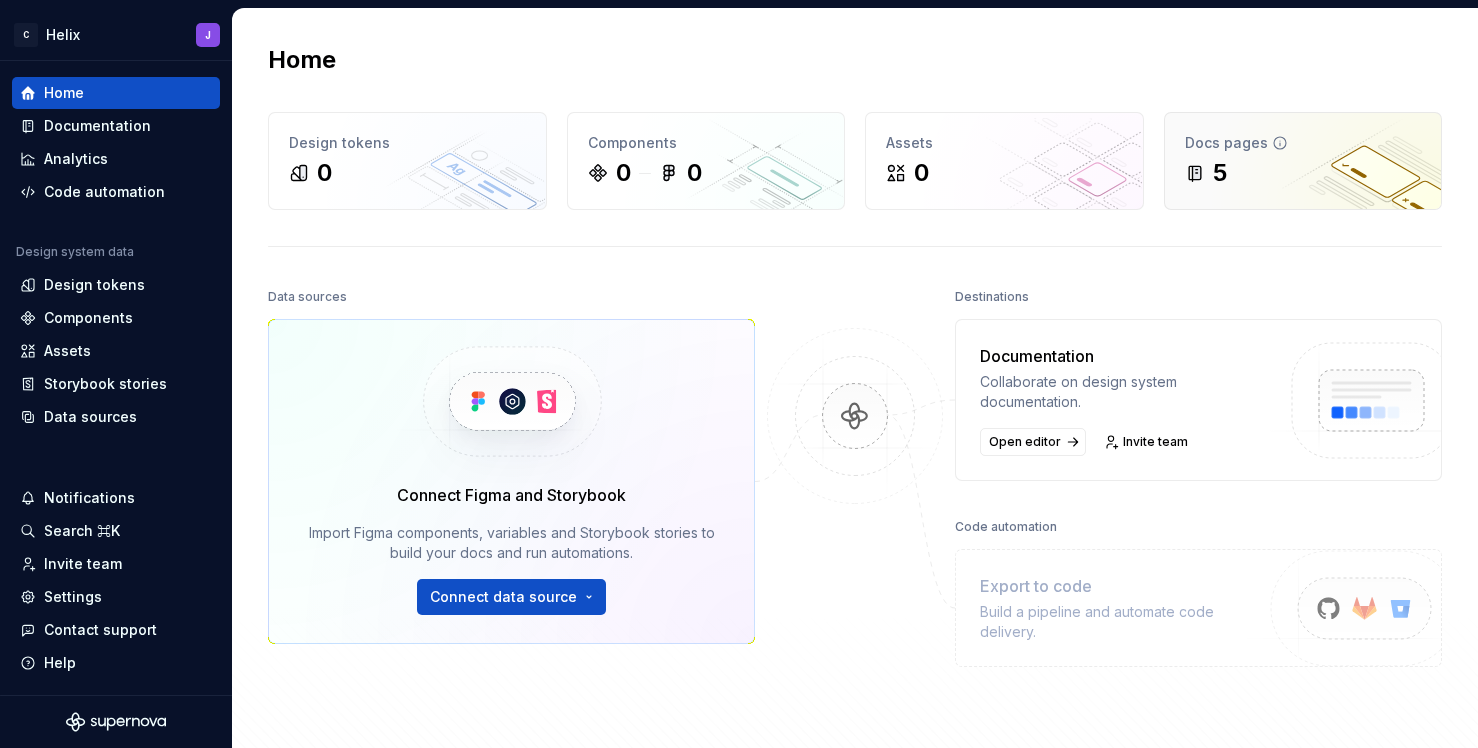 click on "5" at bounding box center [1303, 173] 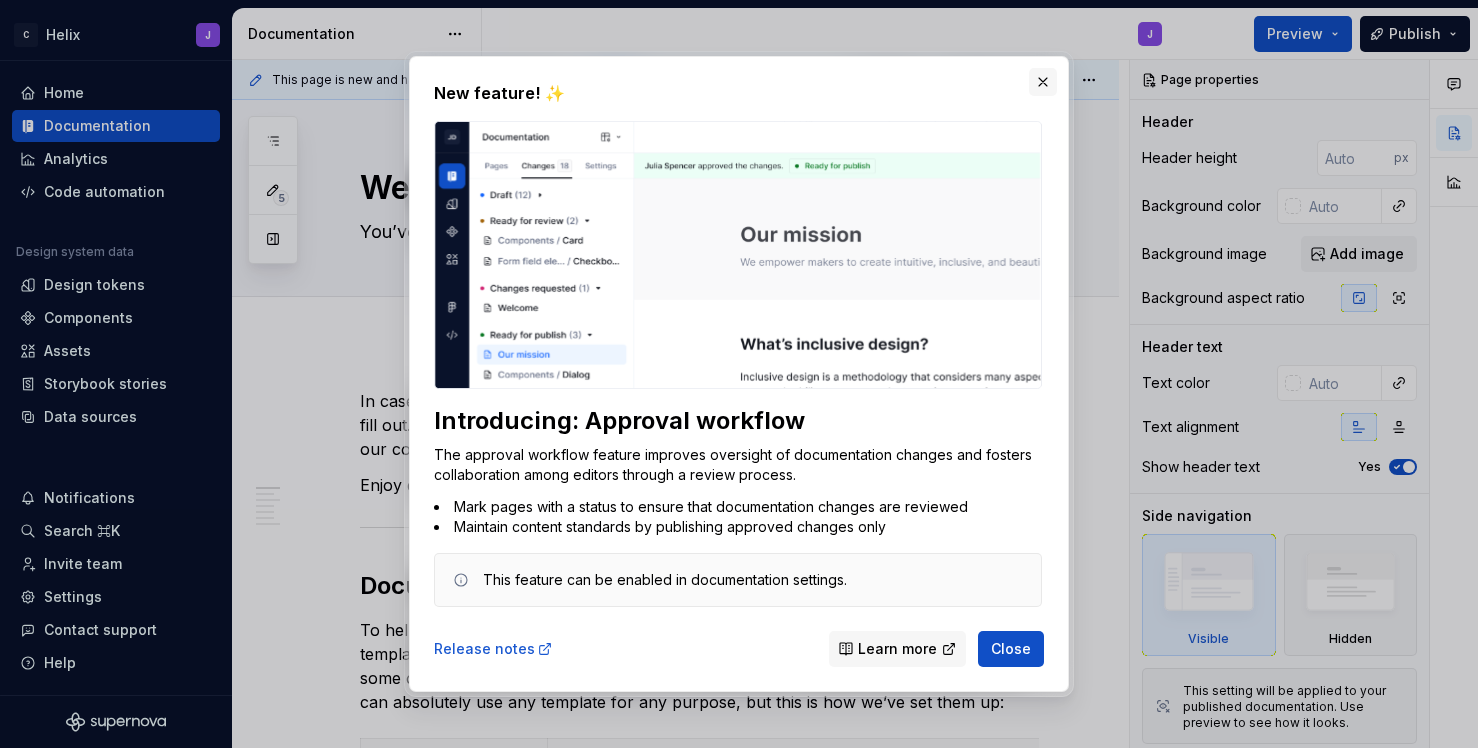 click at bounding box center [1043, 82] 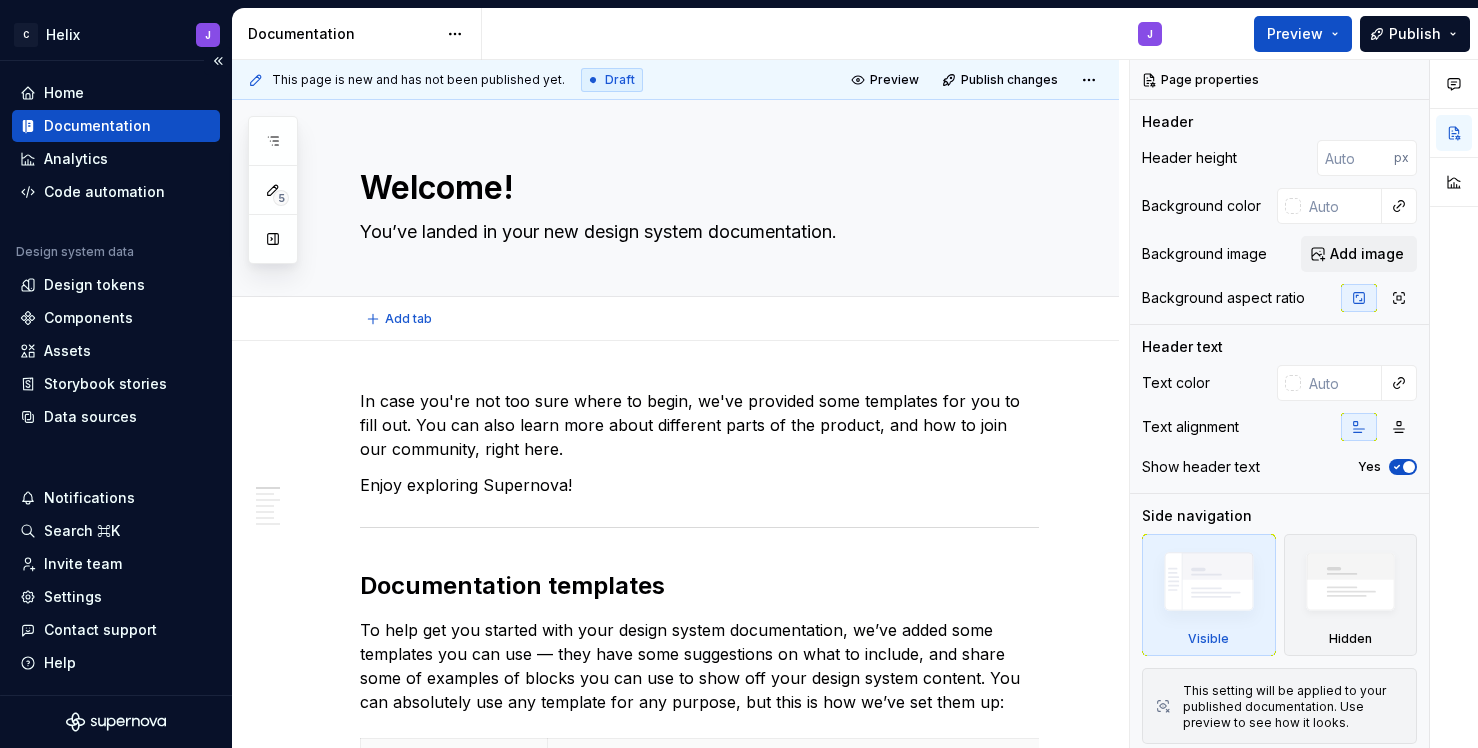 type on "*" 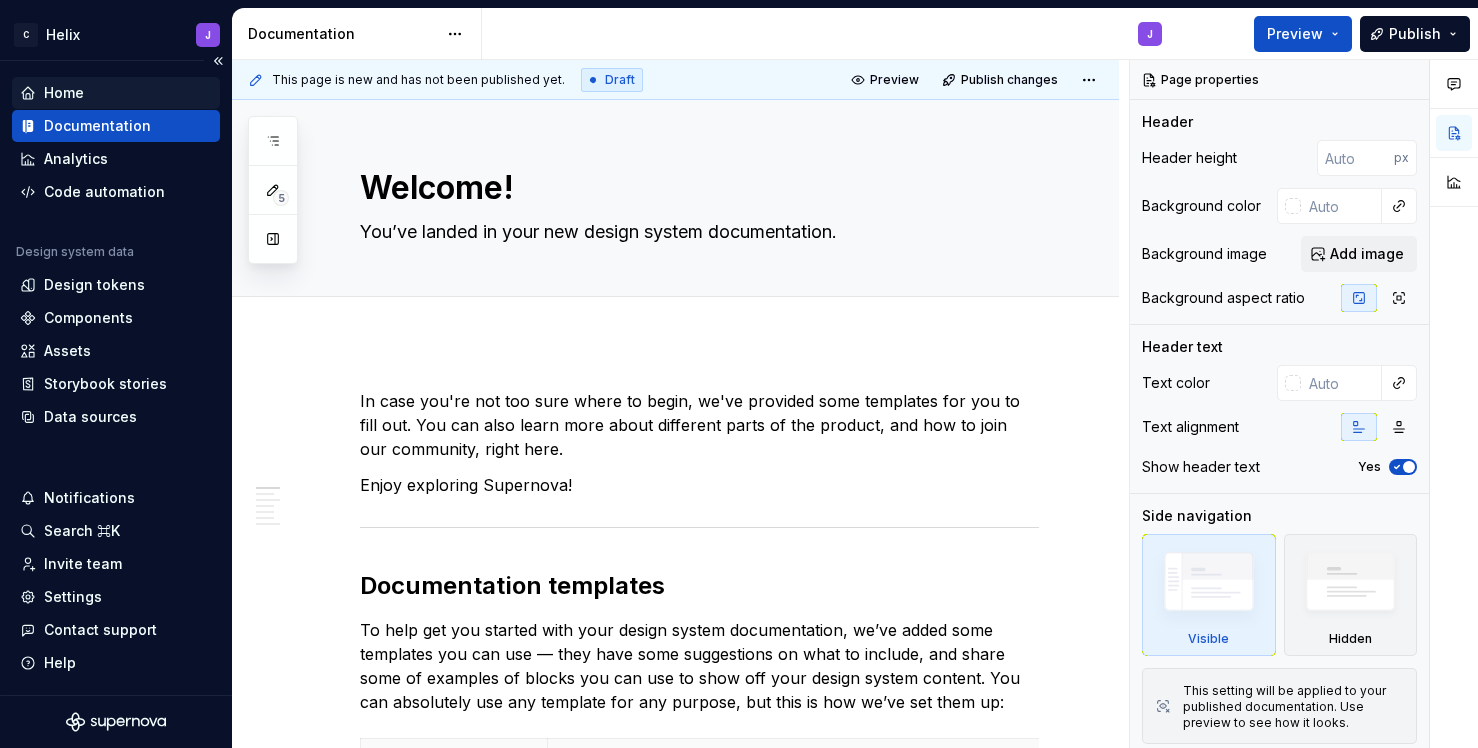 click on "Home" at bounding box center (64, 93) 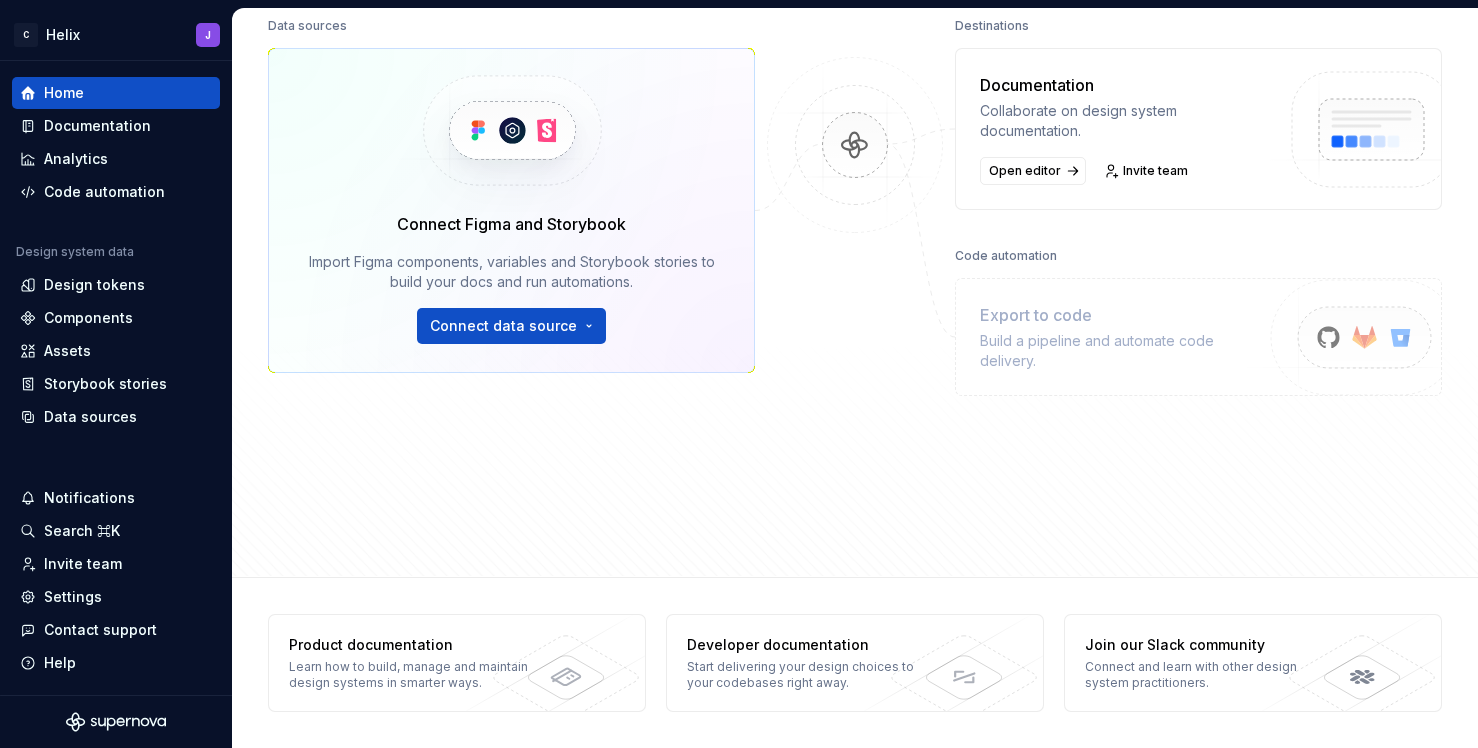 scroll, scrollTop: 0, scrollLeft: 0, axis: both 